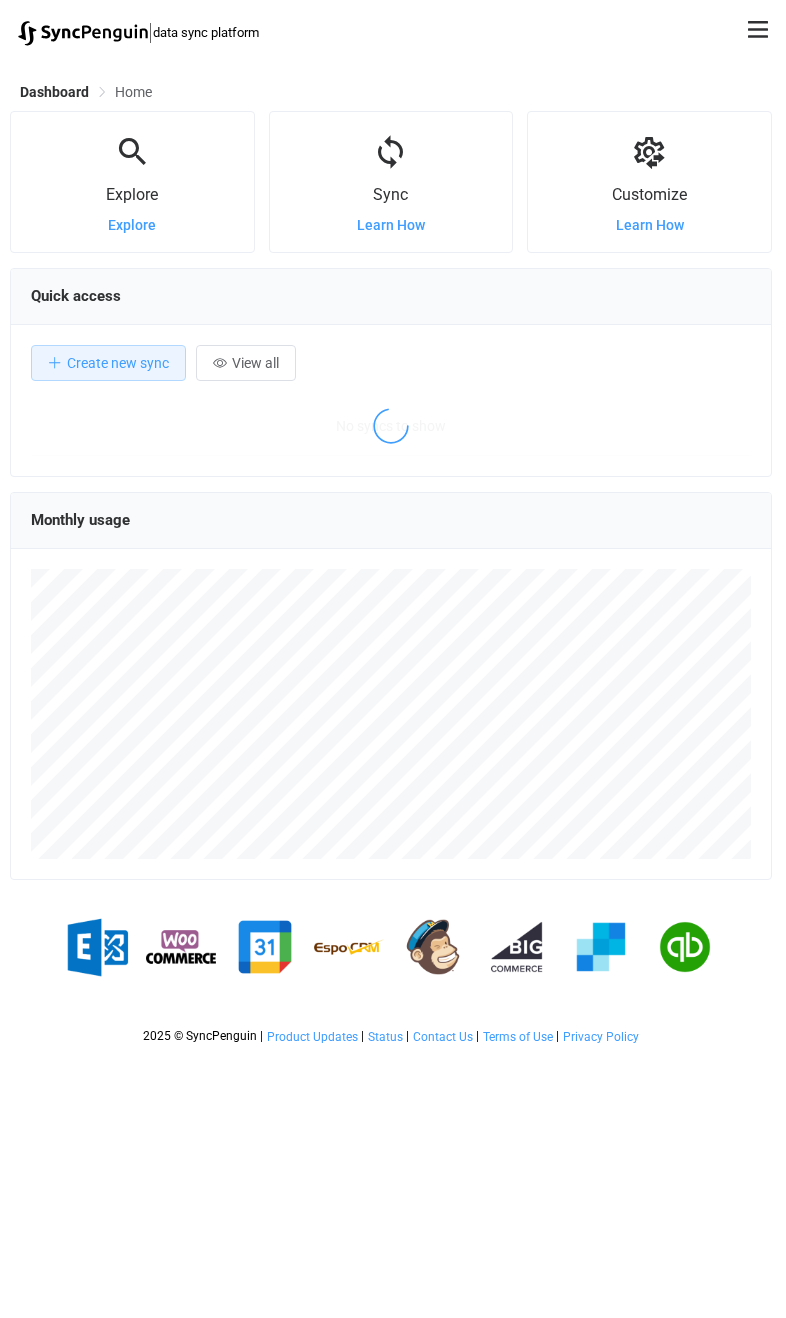 scroll, scrollTop: 0, scrollLeft: 0, axis: both 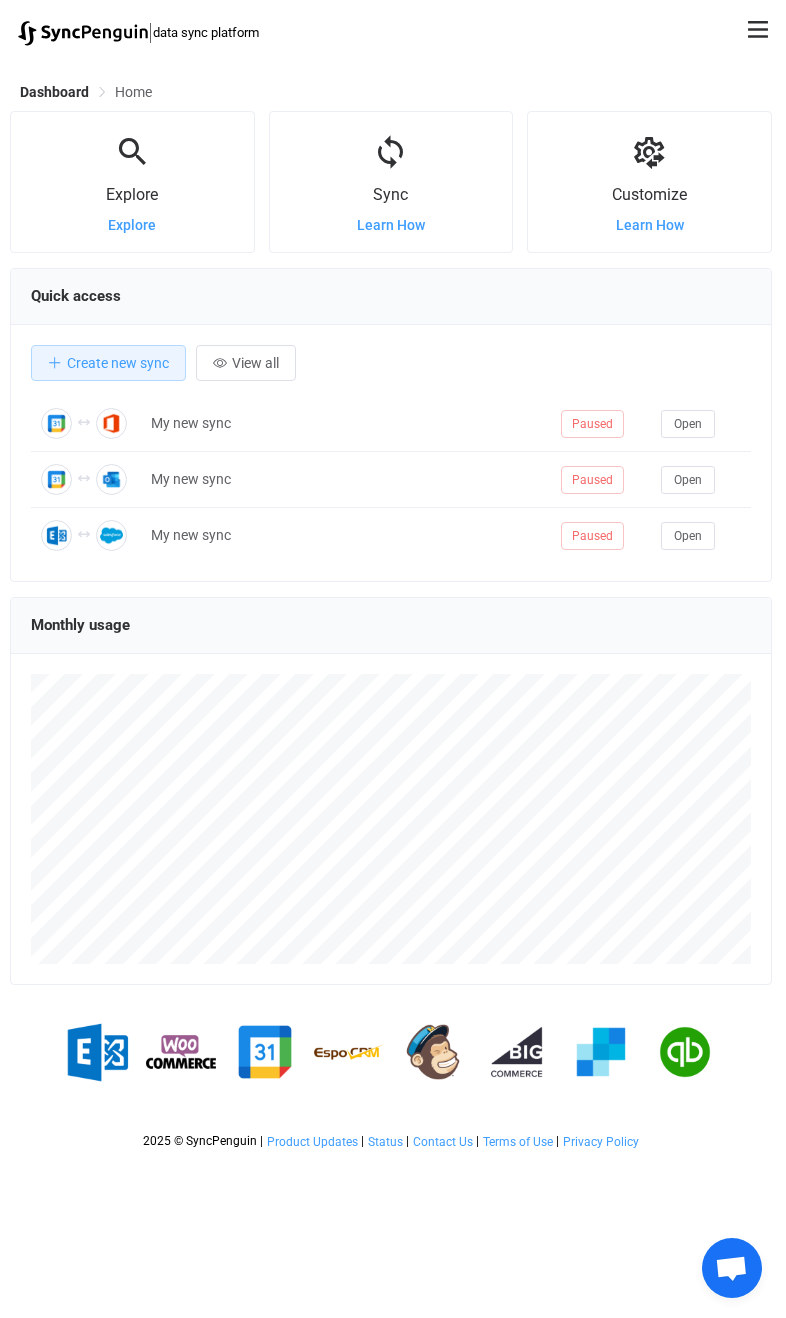 click on "|   data sync platform vitaliyherasymiv+74@gmail.com Contact Us Log Out Overview Synchronizations Settings Billing Help Admin Stats Data sources Mappers Users Partners Action logs Change logs Help requests Running syncs Latest jobs ID connections DS usage Partner Users Payments Dashboard Home Explore available connectors Explore Create and start syncing Learn How Add custom rules or filters Learn How Explore Explore Sync Learn How Customize Learn How Quick access Create new sync View all My new sync Paused Open My new sync Paused Open My new sync Paused Open My new sync Paused Open My new sync Paused Open My new sync Paused Open My new sync Paused Open My new sync Paused Open My new sync Paused Open My new sync Paused Open View all → Monthly usage 2025 © SyncPenguin | Product Updates | Status | Contact Us | Terms of Use | Privacy Policy" at bounding box center [393, 579] 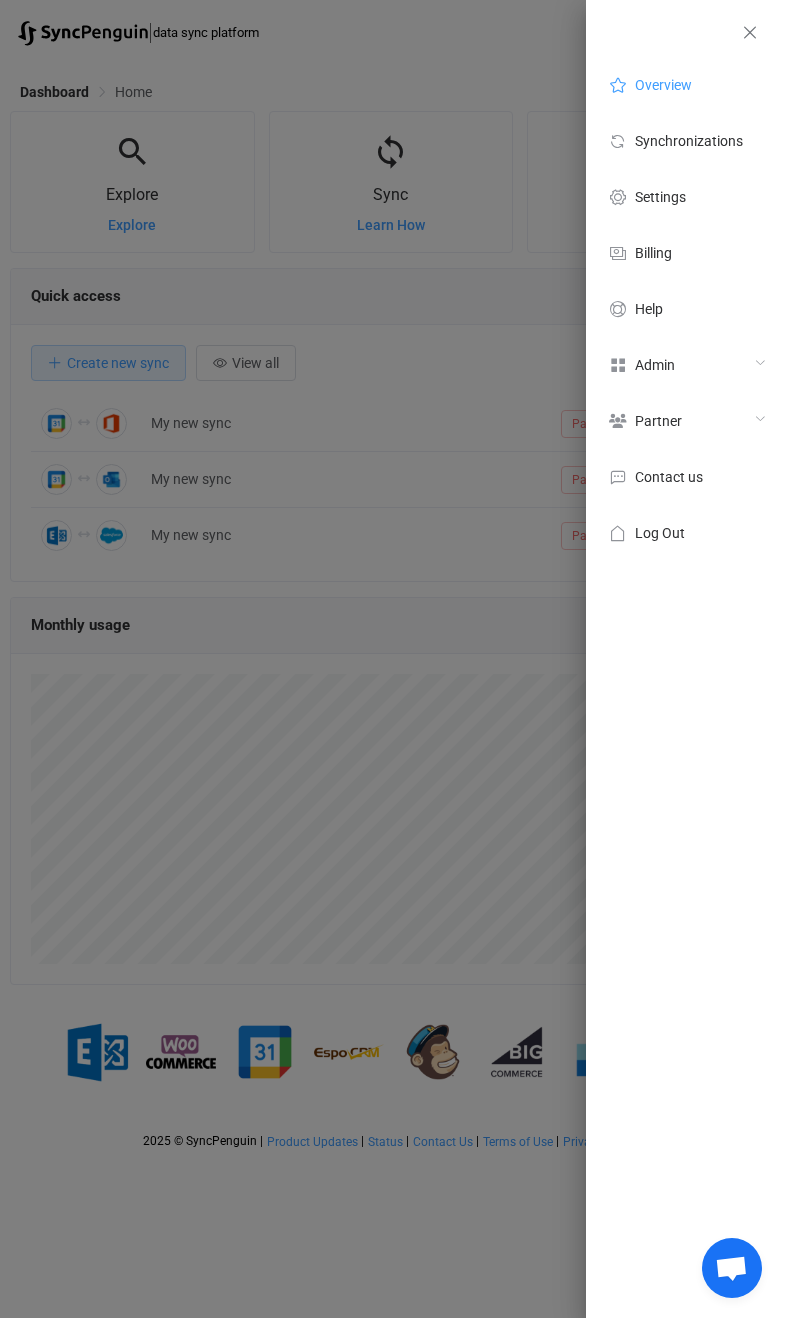 click on "Partner" at bounding box center [686, 420] 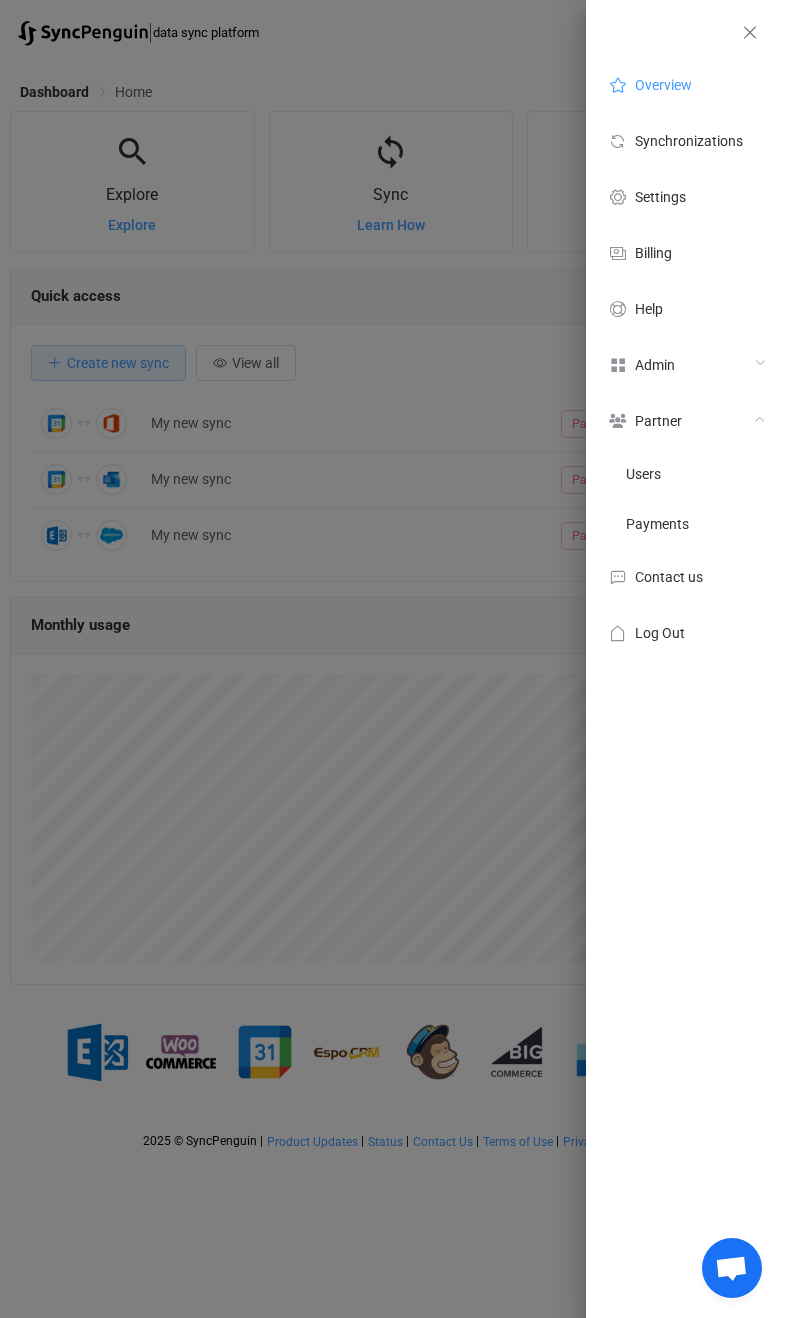 click on "Admin" at bounding box center [686, 364] 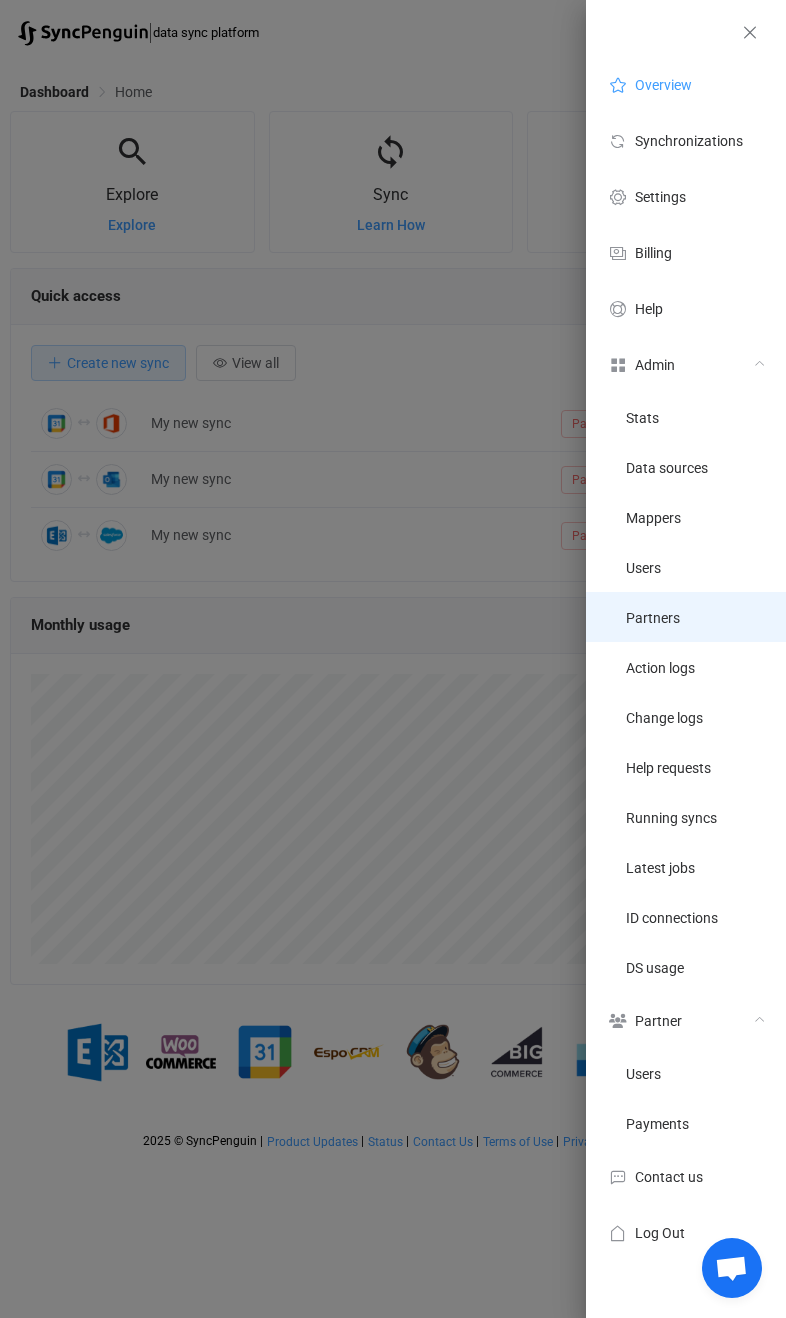 click on "Partners" at bounding box center [686, 617] 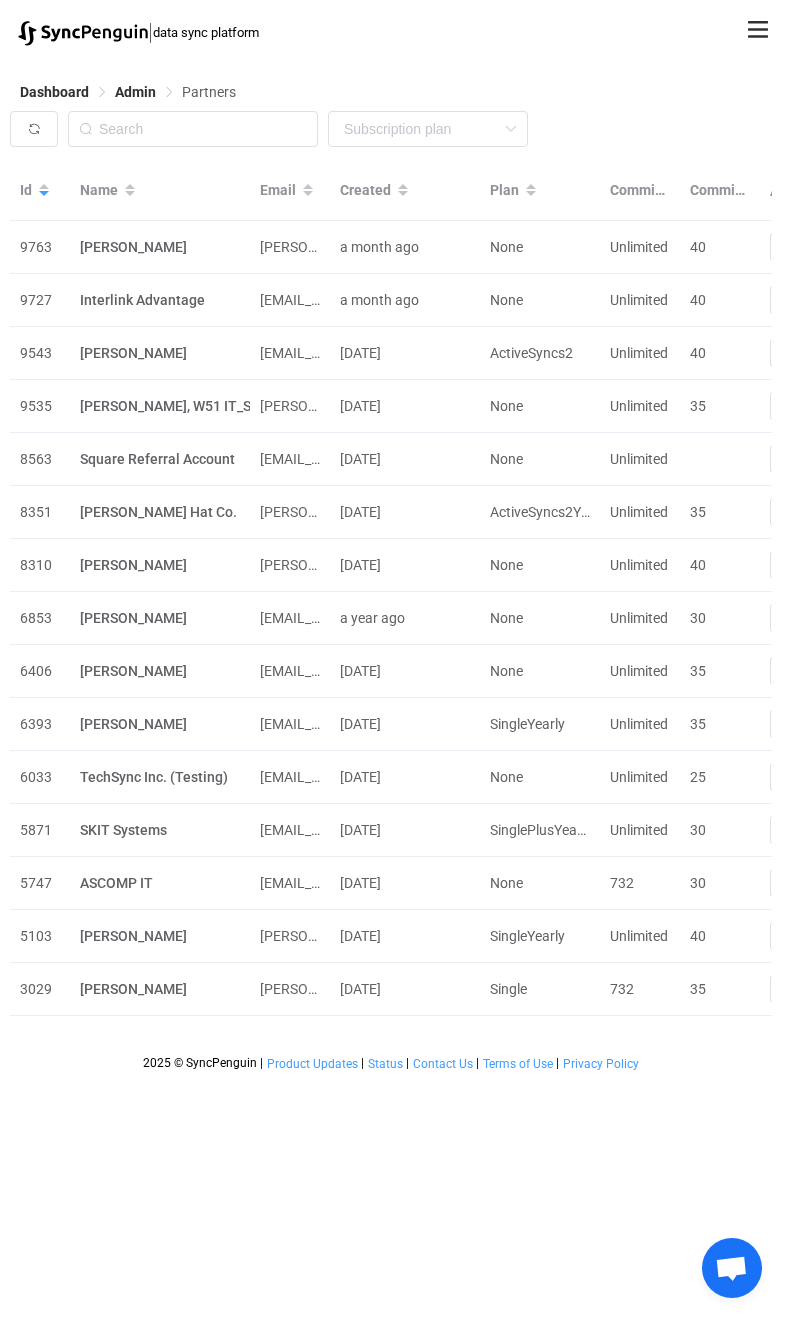scroll, scrollTop: 0, scrollLeft: 232, axis: horizontal 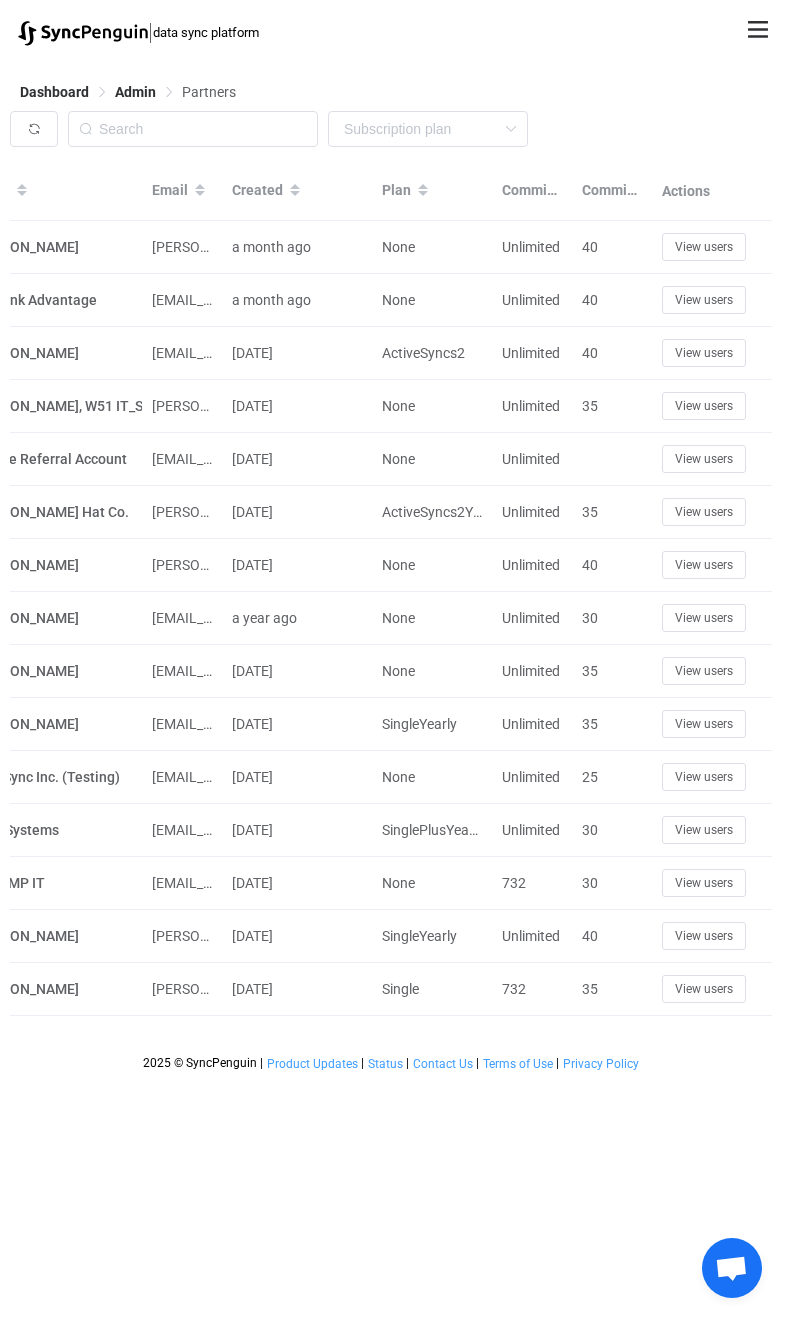 click on "View users" at bounding box center (704, 406) 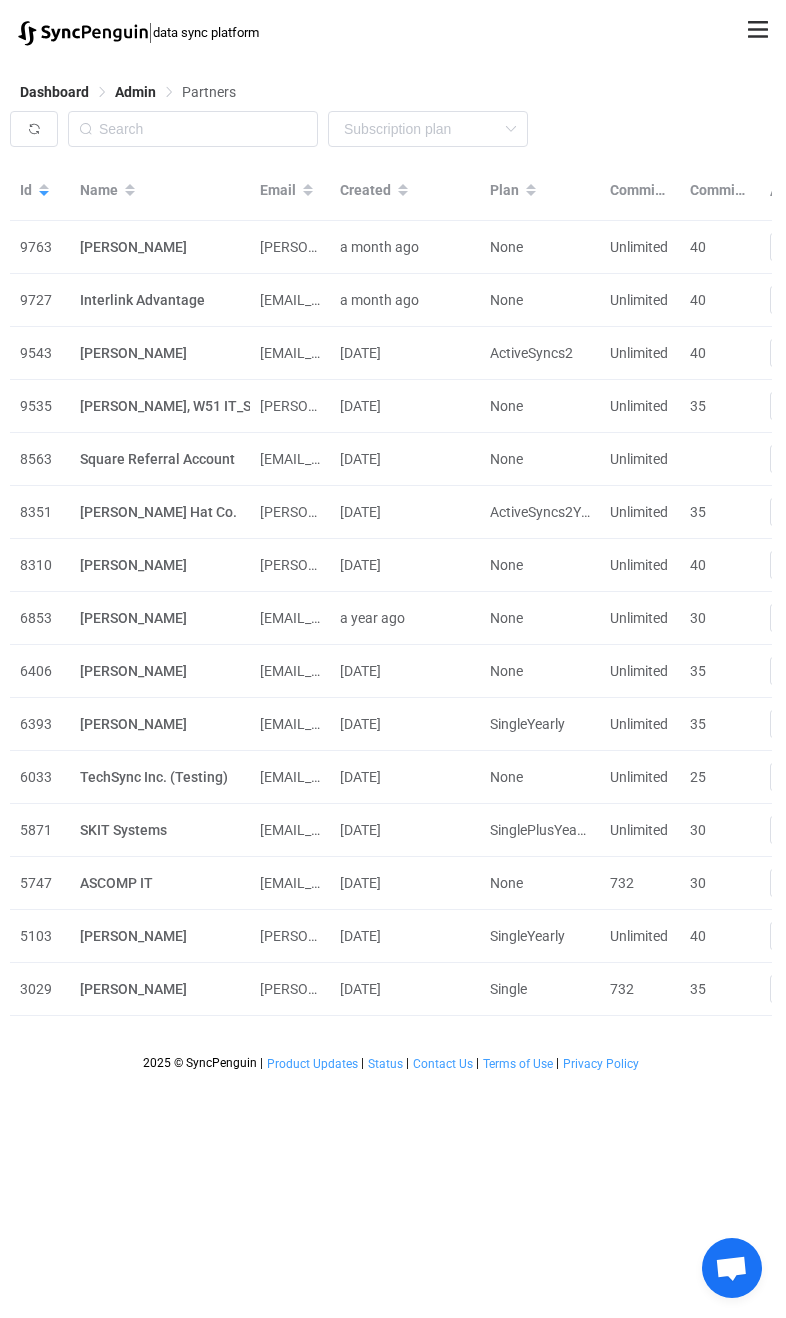 scroll, scrollTop: 0, scrollLeft: 186, axis: horizontal 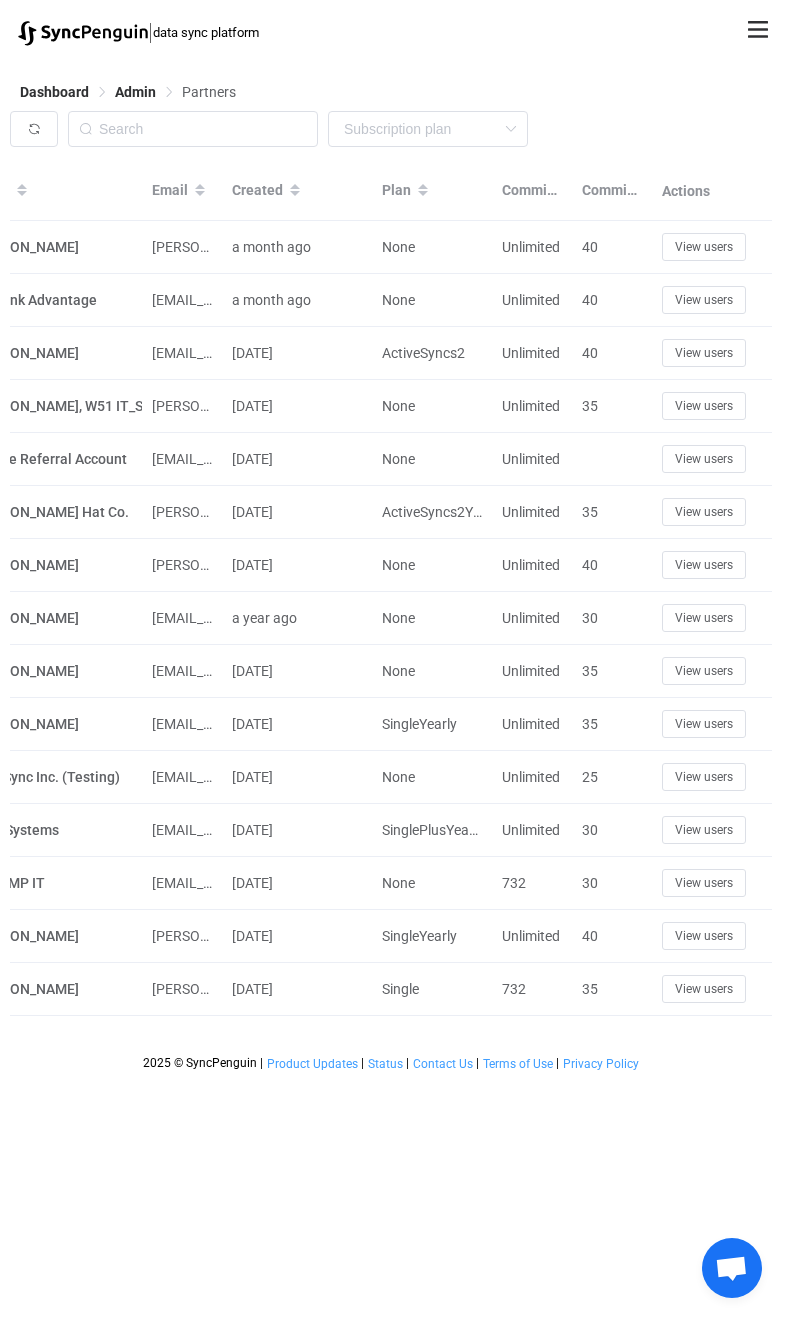 click on "View users" at bounding box center (704, 777) 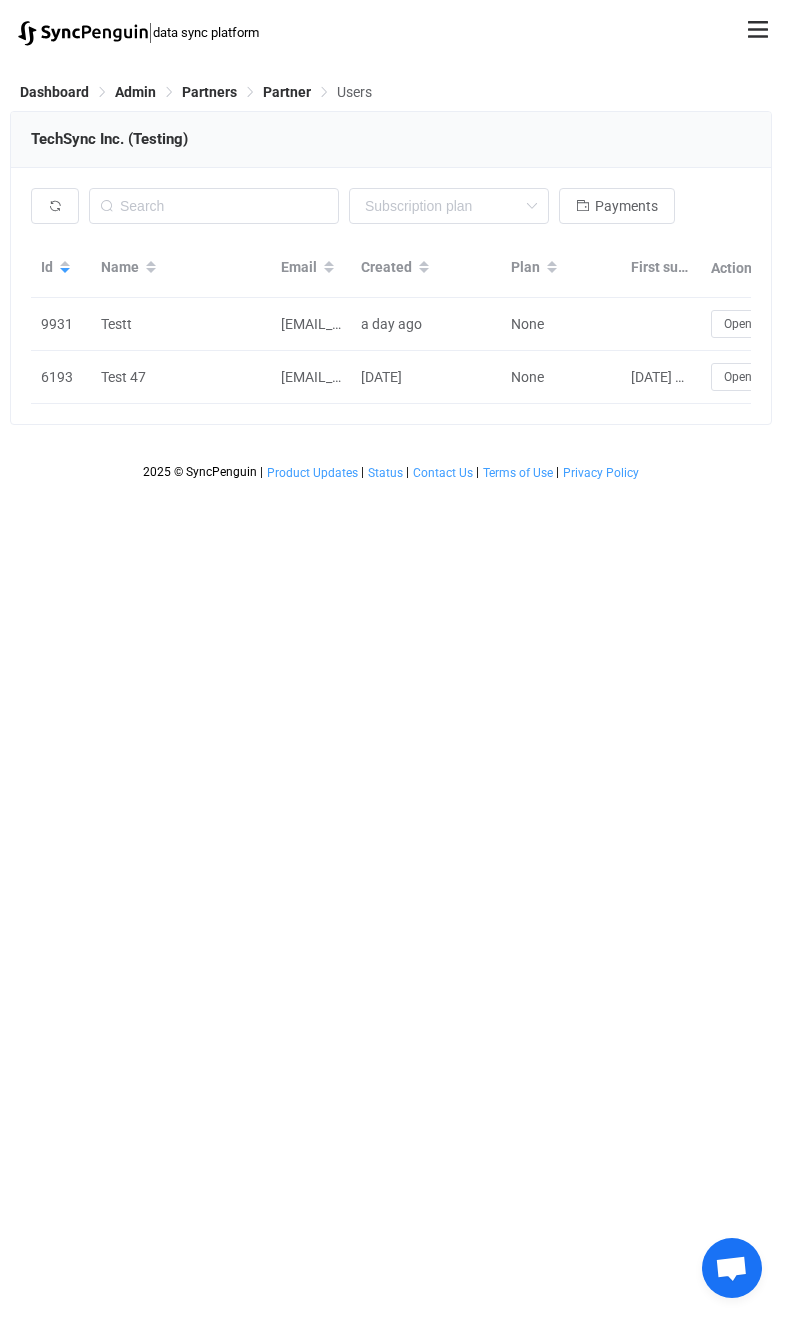 click on "Open" at bounding box center (738, 324) 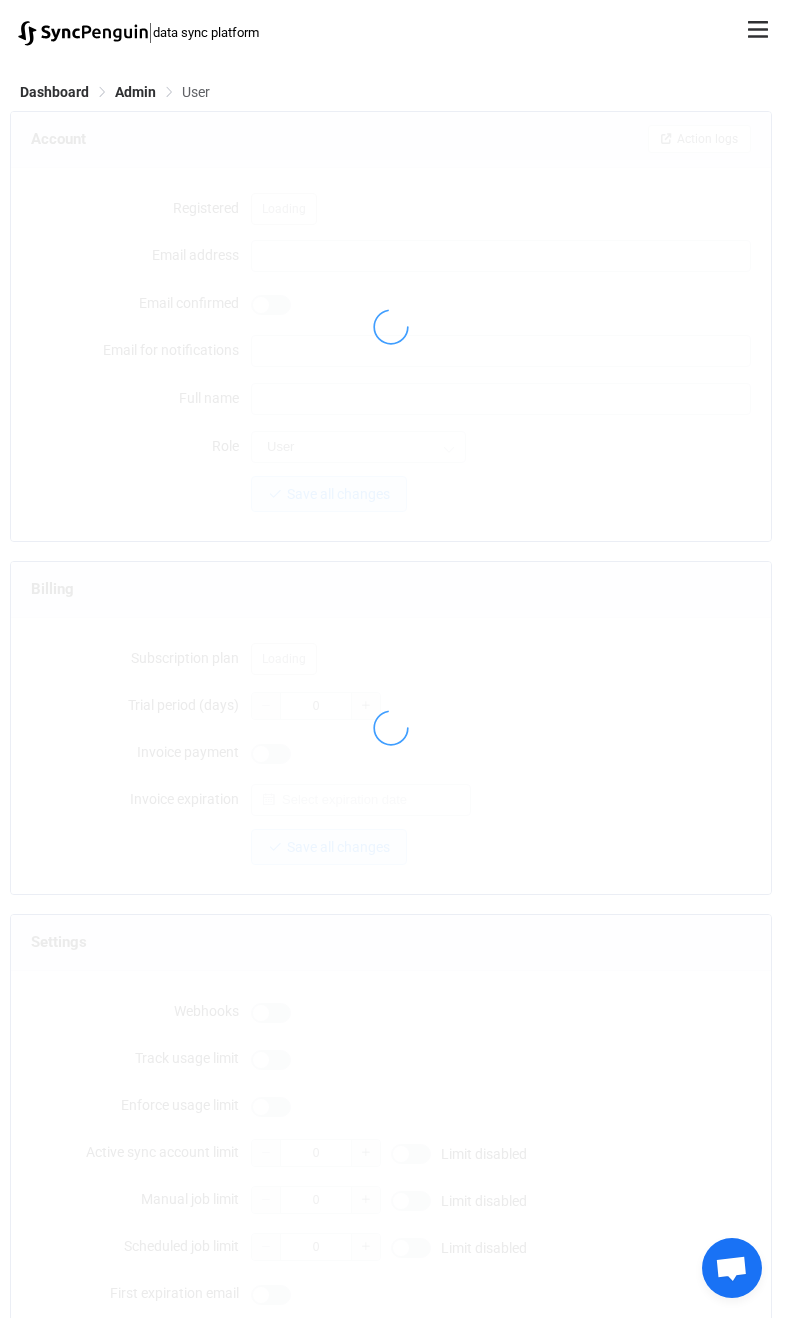 type on "[EMAIL_ADDRESS][DOMAIN_NAME]" 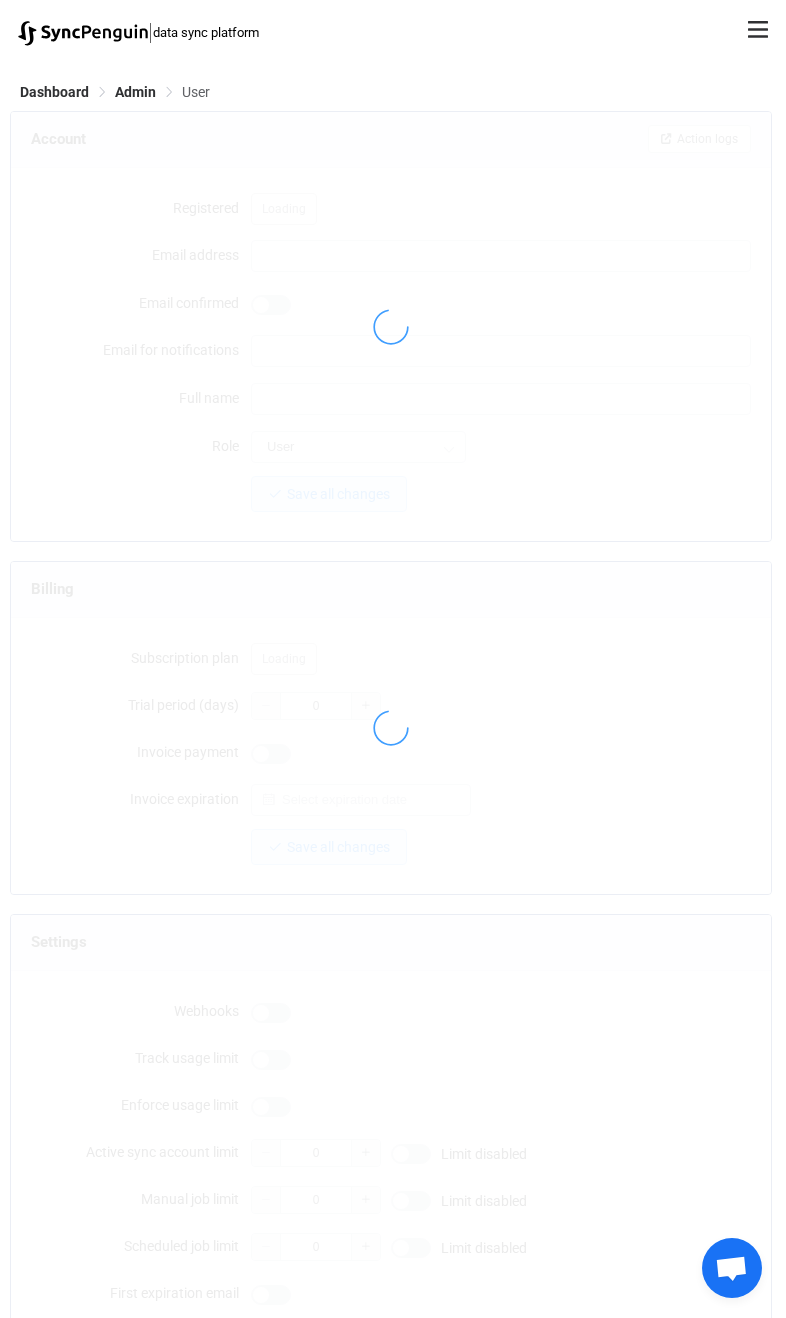 type on "Testt" 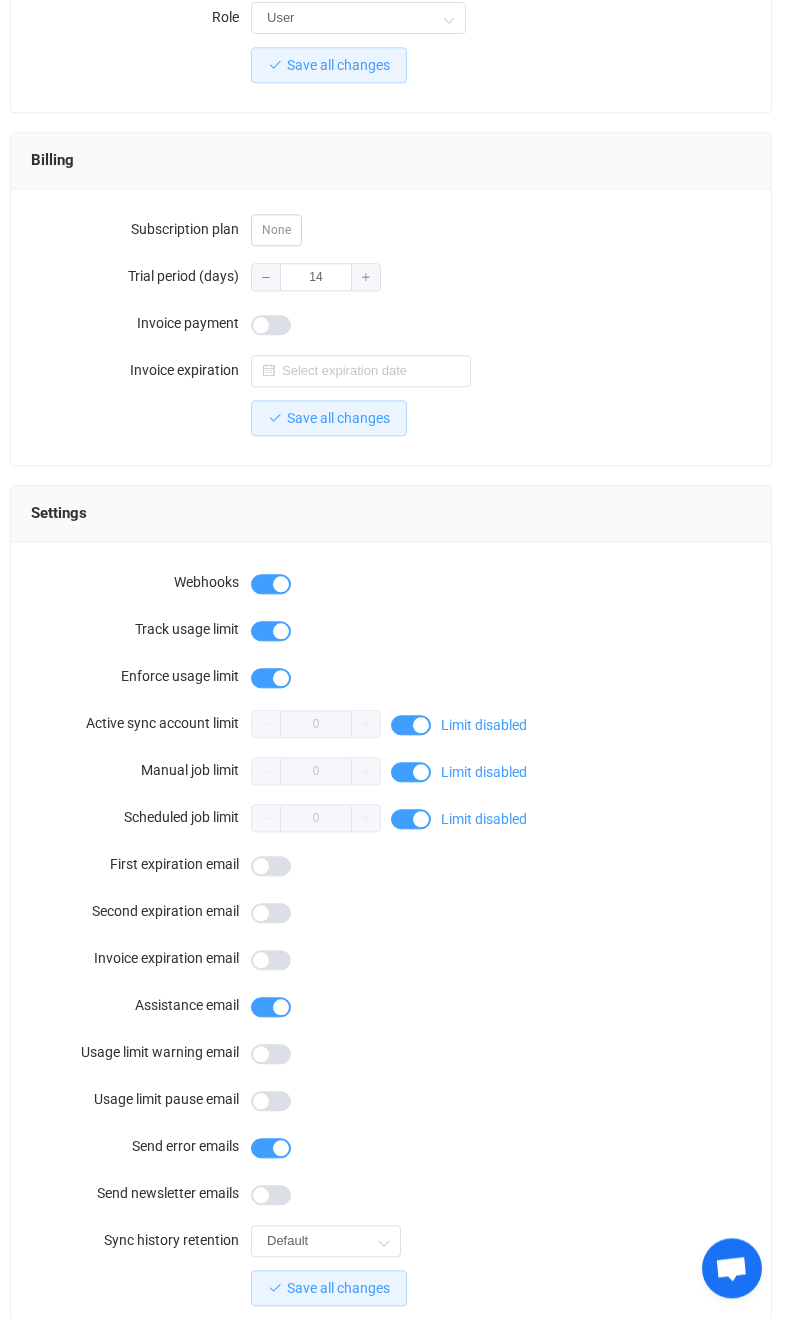 scroll, scrollTop: 477, scrollLeft: 0, axis: vertical 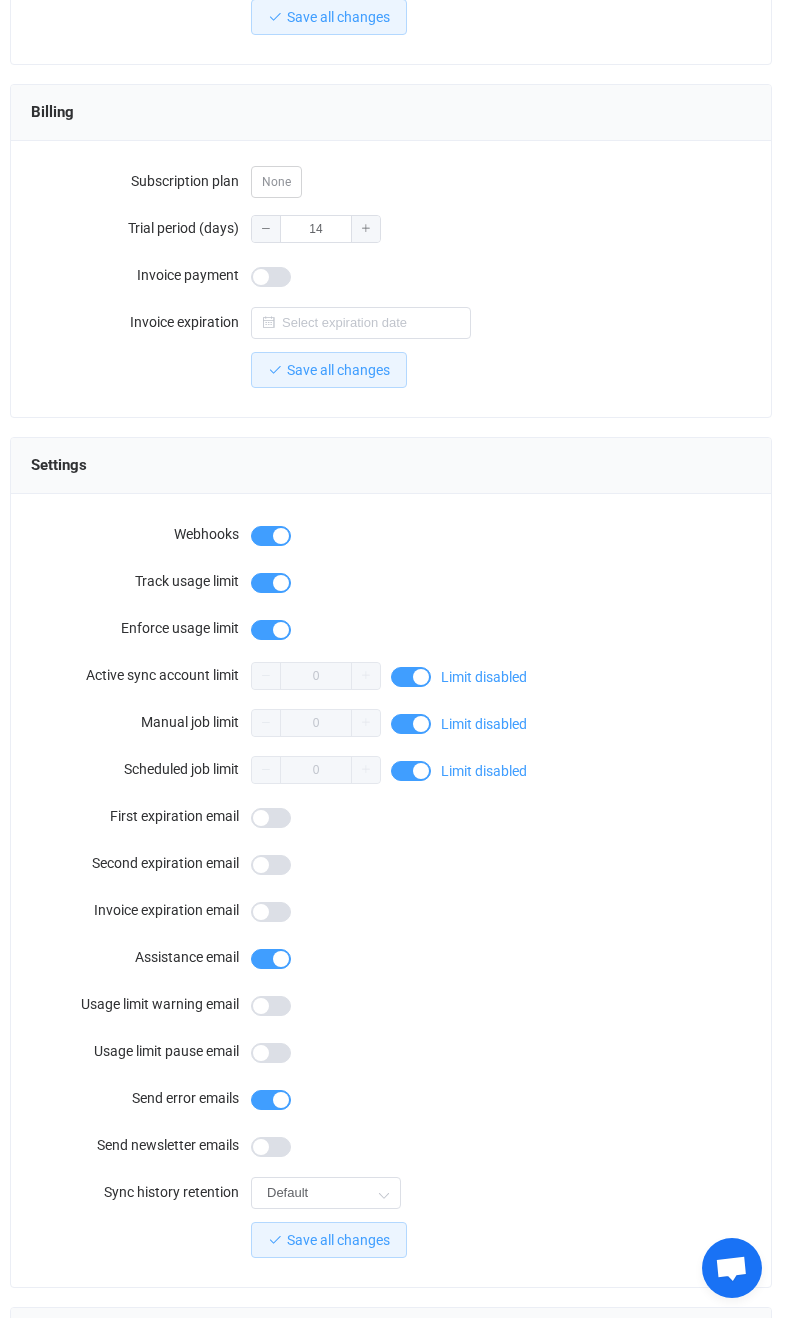click at bounding box center (271, 959) 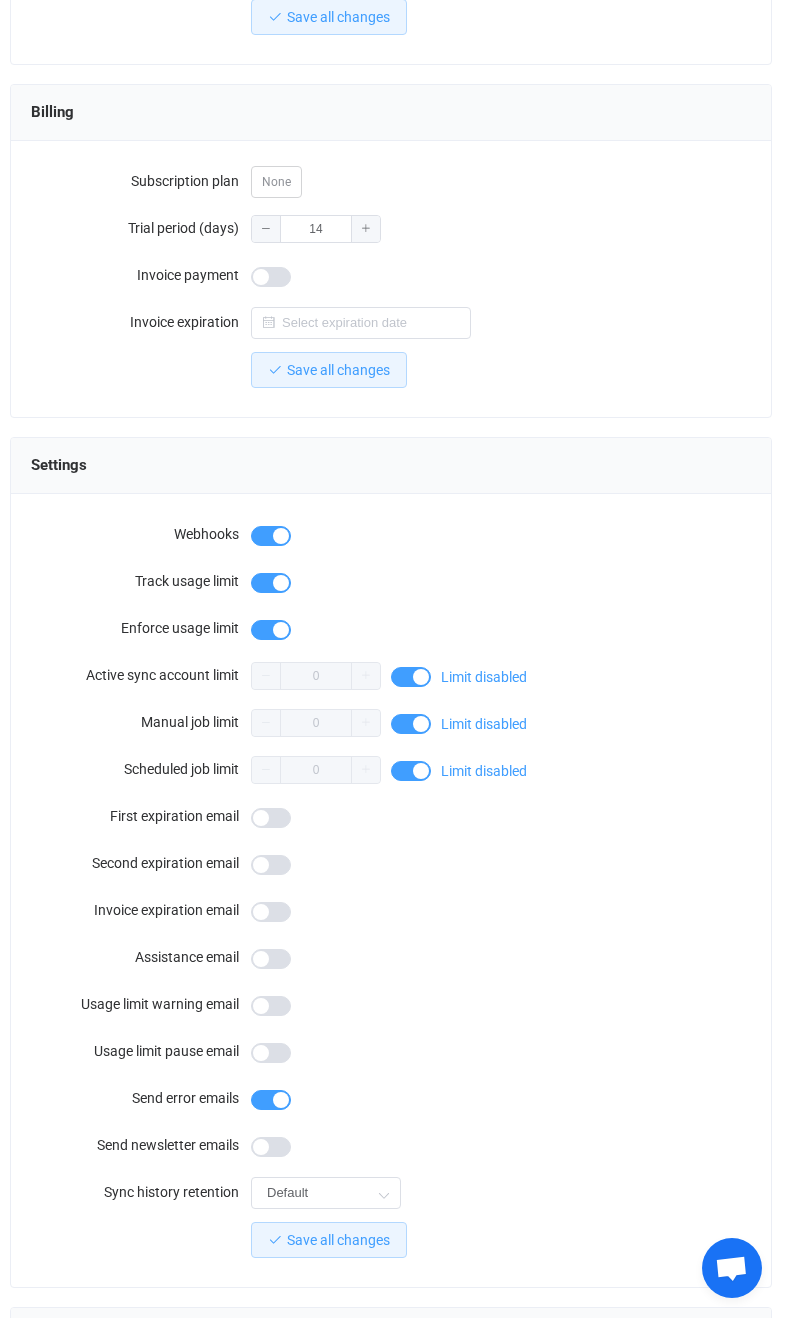 click on "Save all changes" at bounding box center [329, 1240] 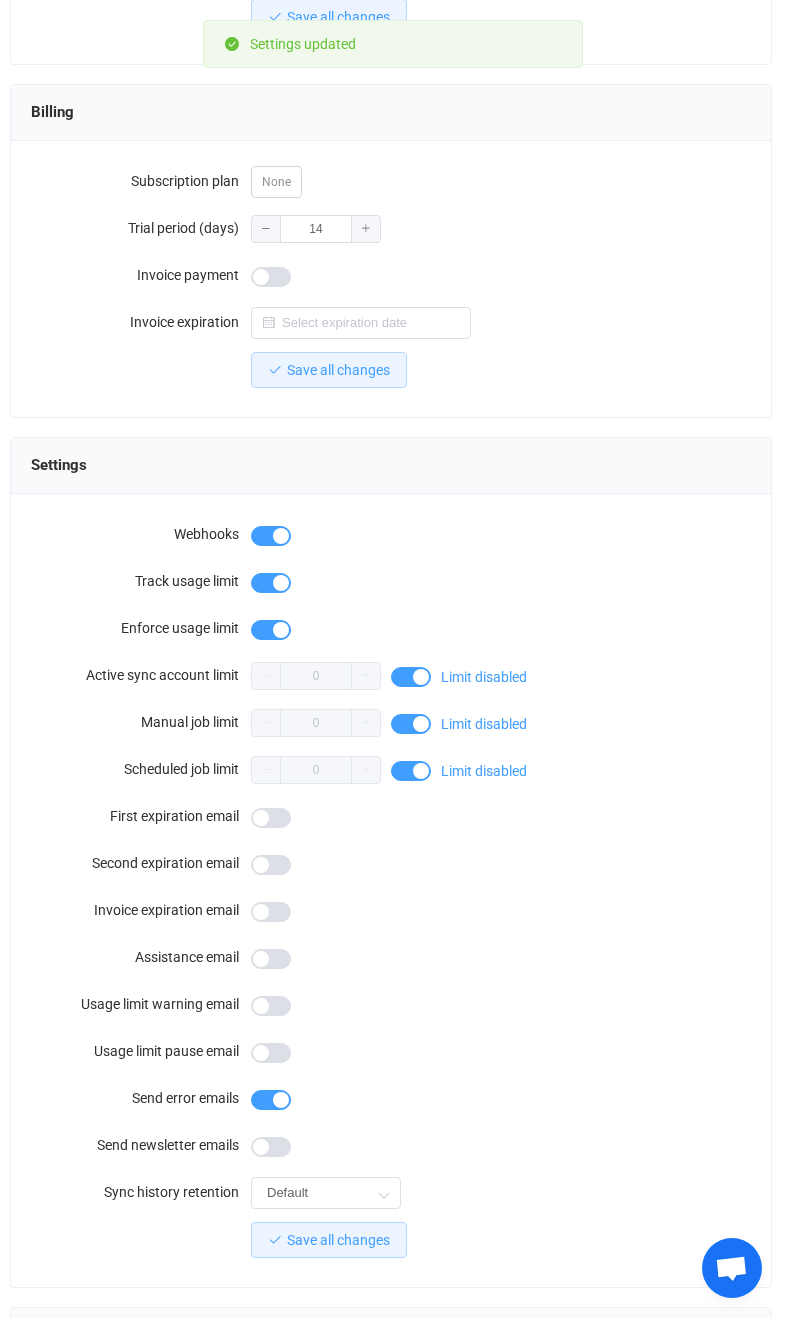 click on "Save all changes" at bounding box center (338, 1240) 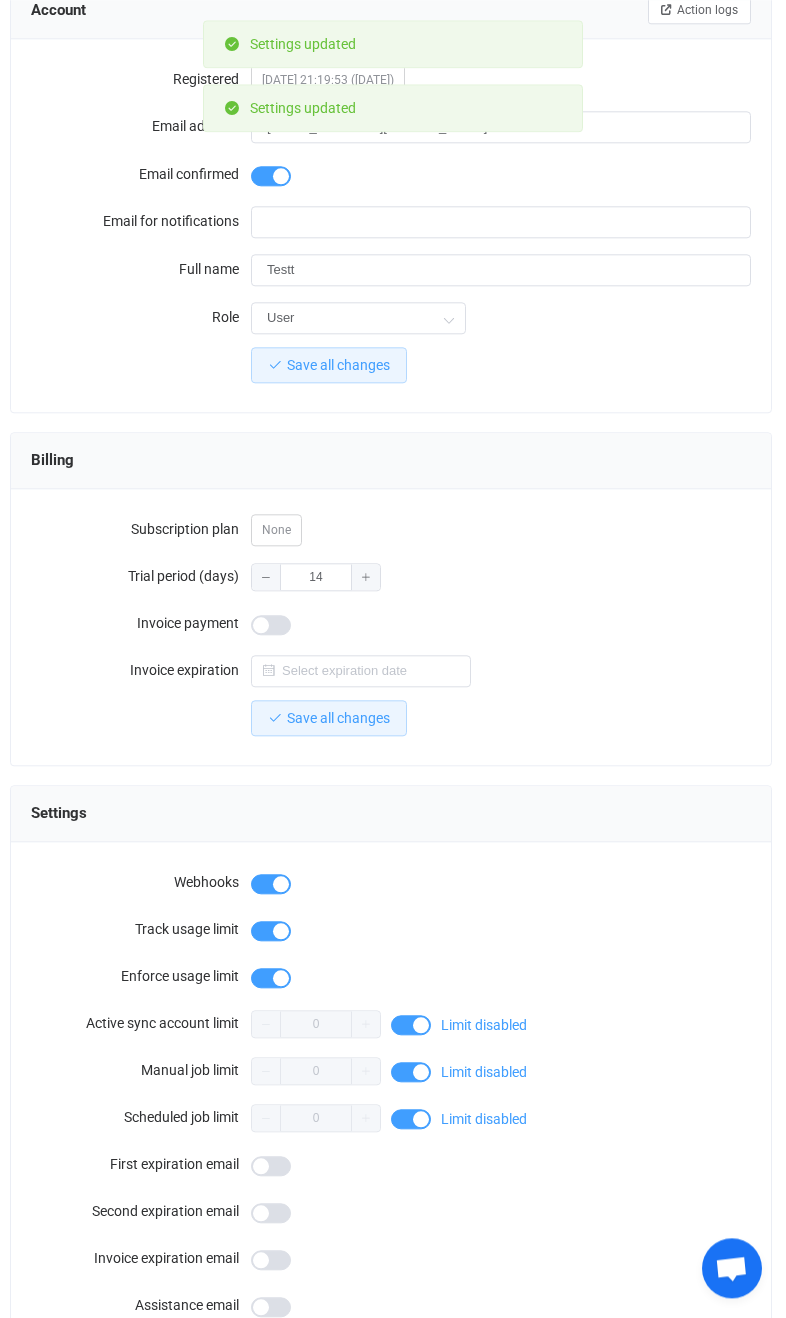 scroll, scrollTop: 0, scrollLeft: 0, axis: both 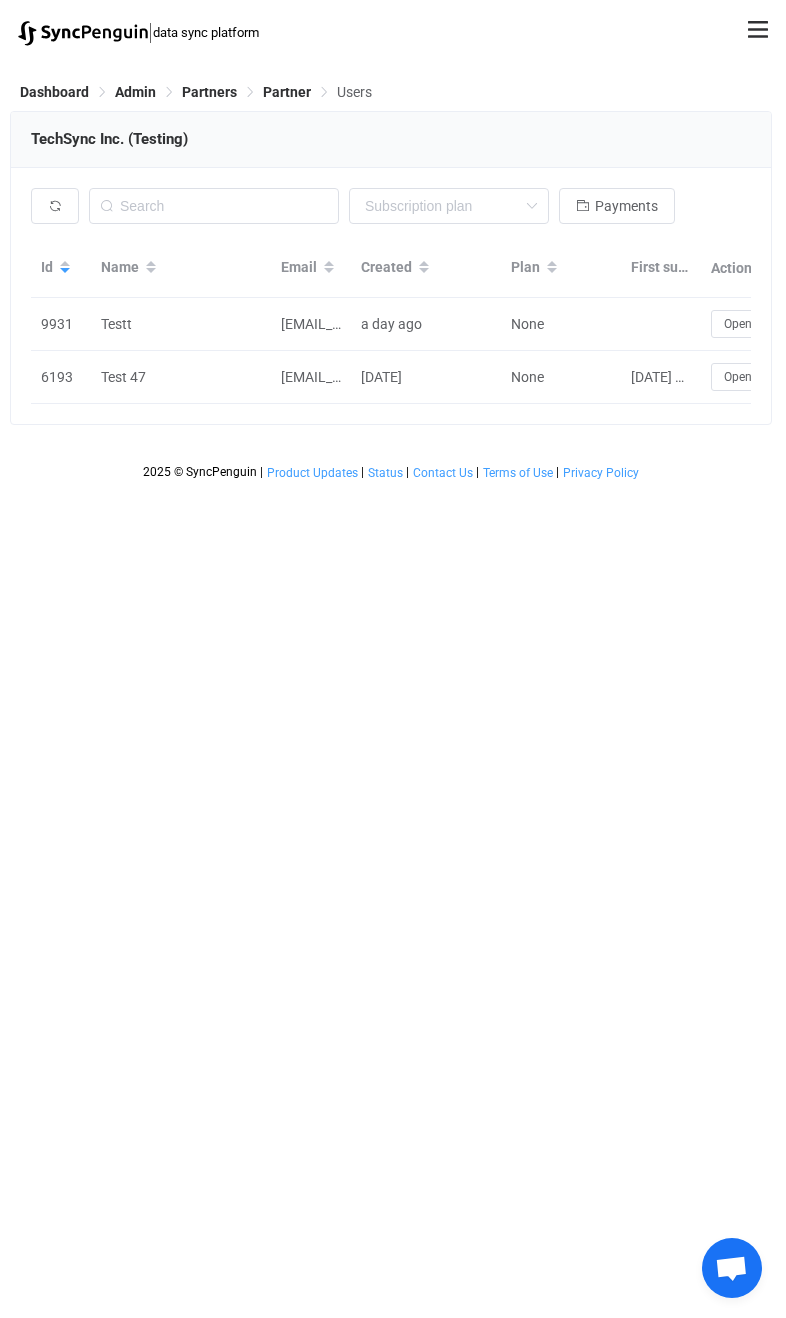 click at bounding box center (83, 33) 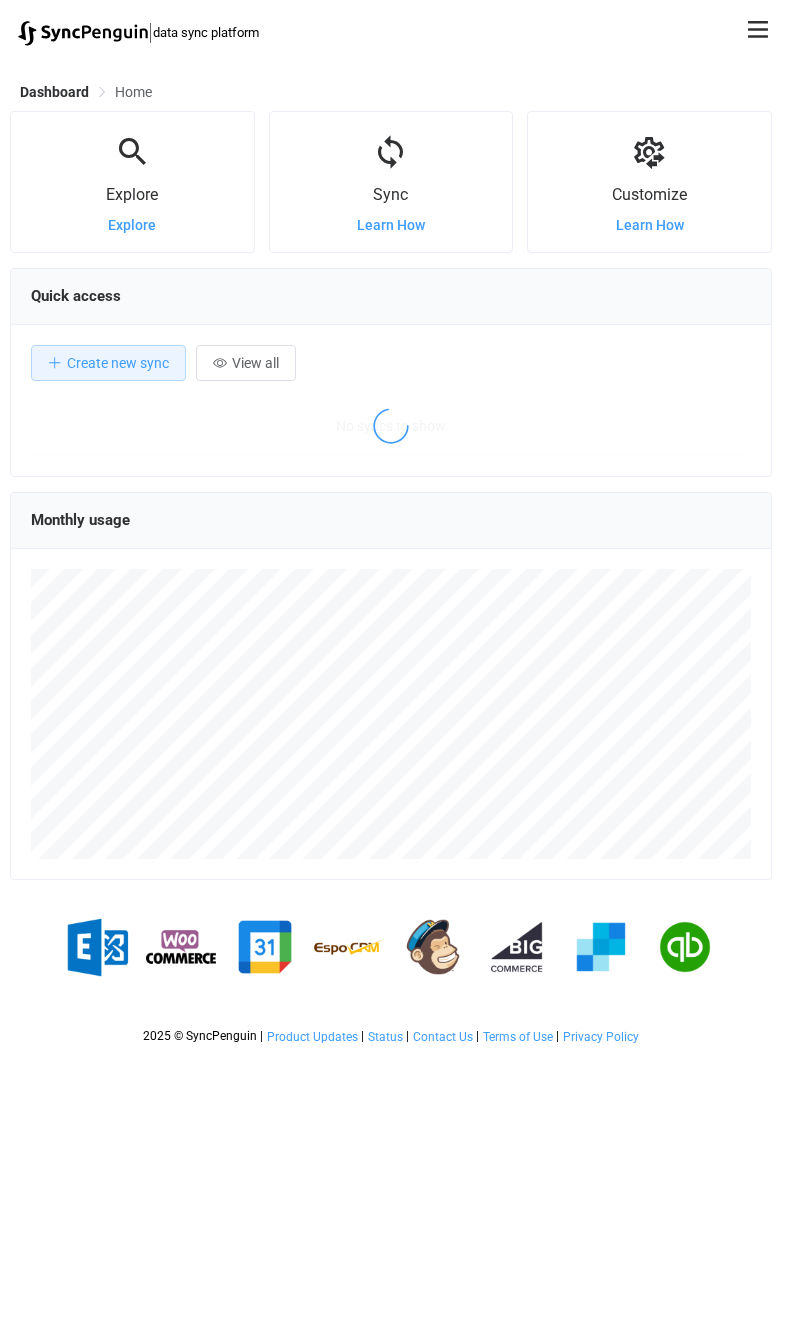 scroll, scrollTop: 0, scrollLeft: 0, axis: both 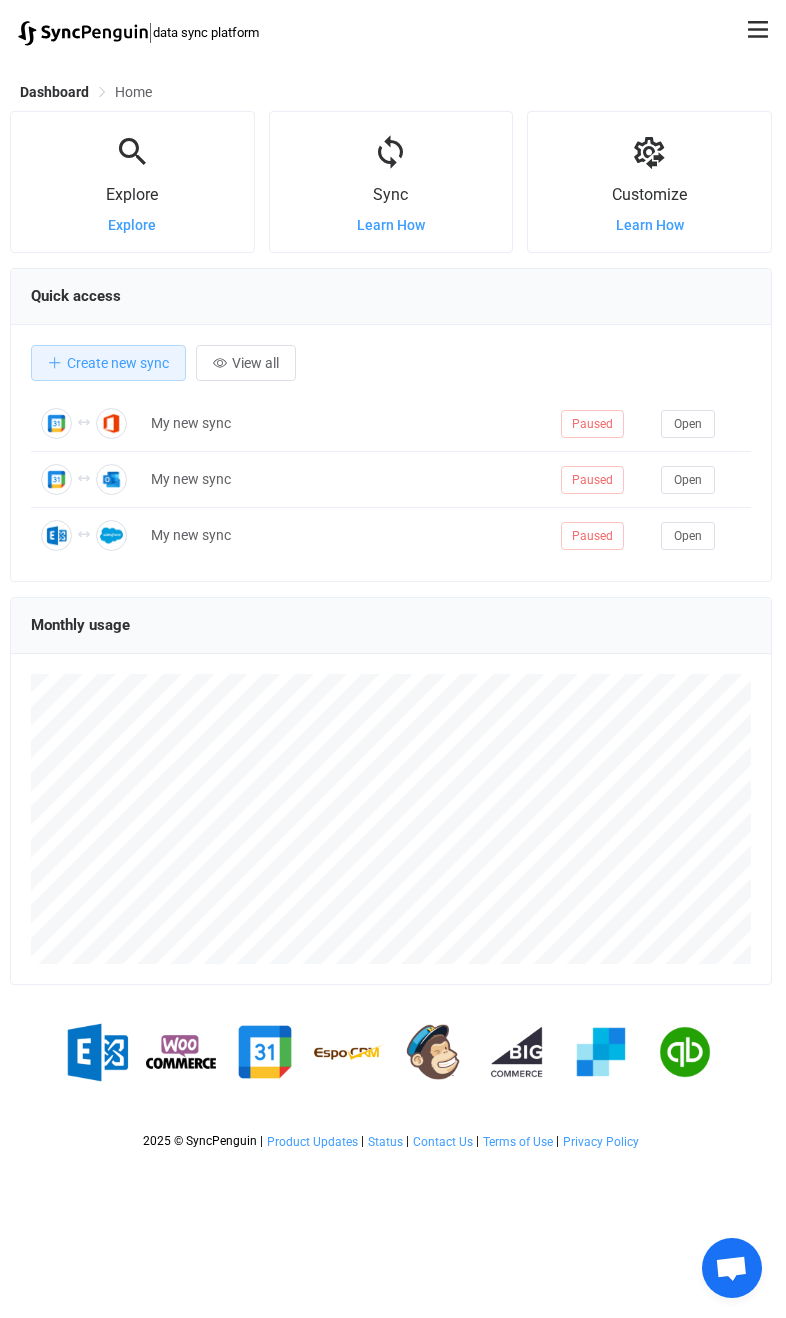 click on "|   data sync platform [EMAIL_ADDRESS][DOMAIN_NAME] Contact Us Log Out" at bounding box center (393, 32) 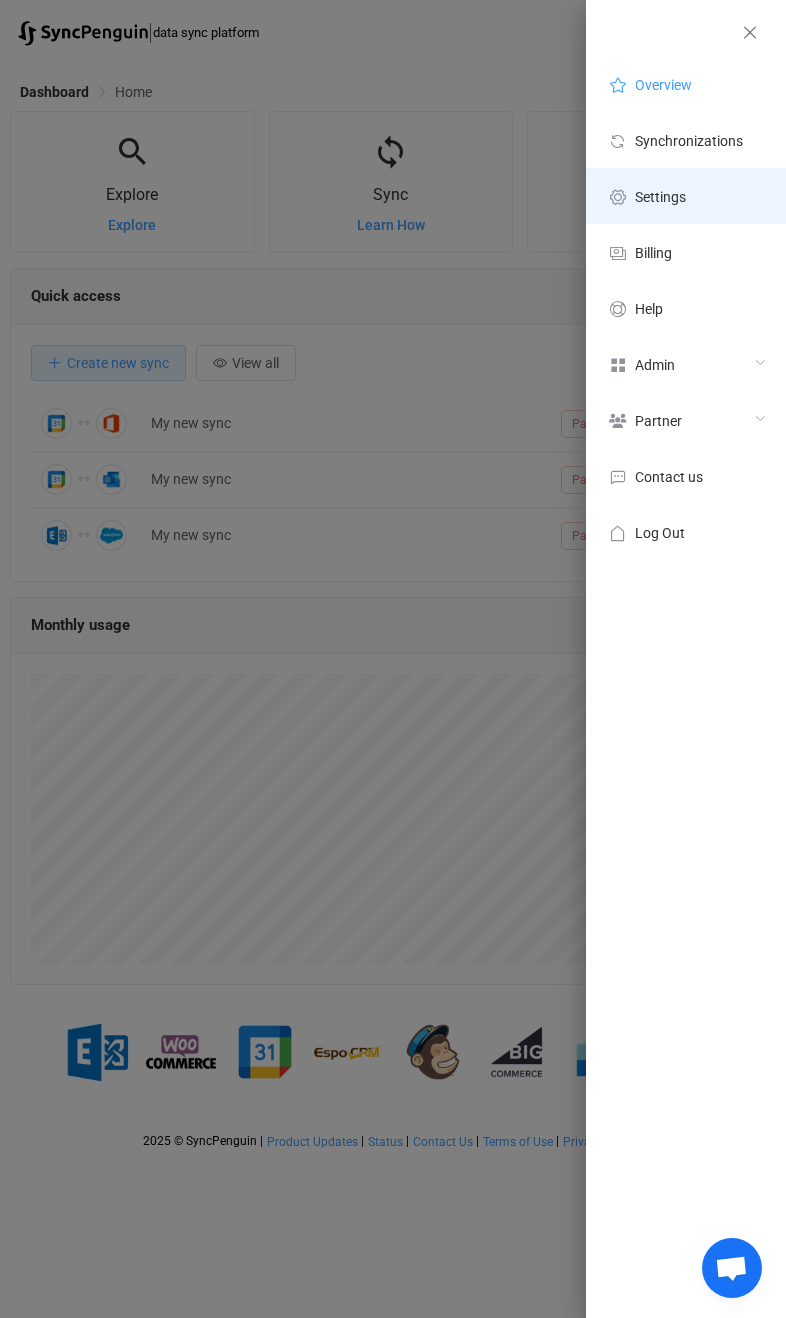 click at bounding box center (618, 197) 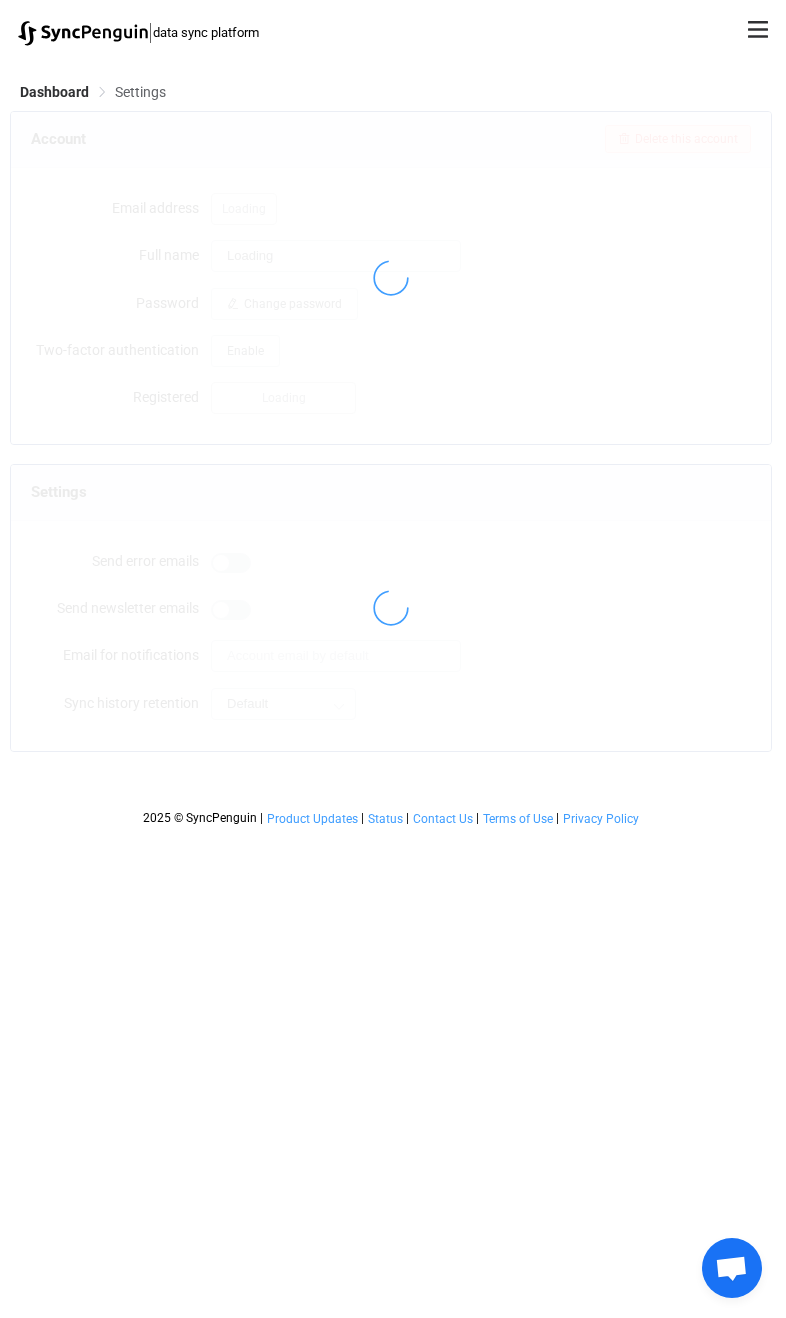 type on "[PERSON_NAME]" 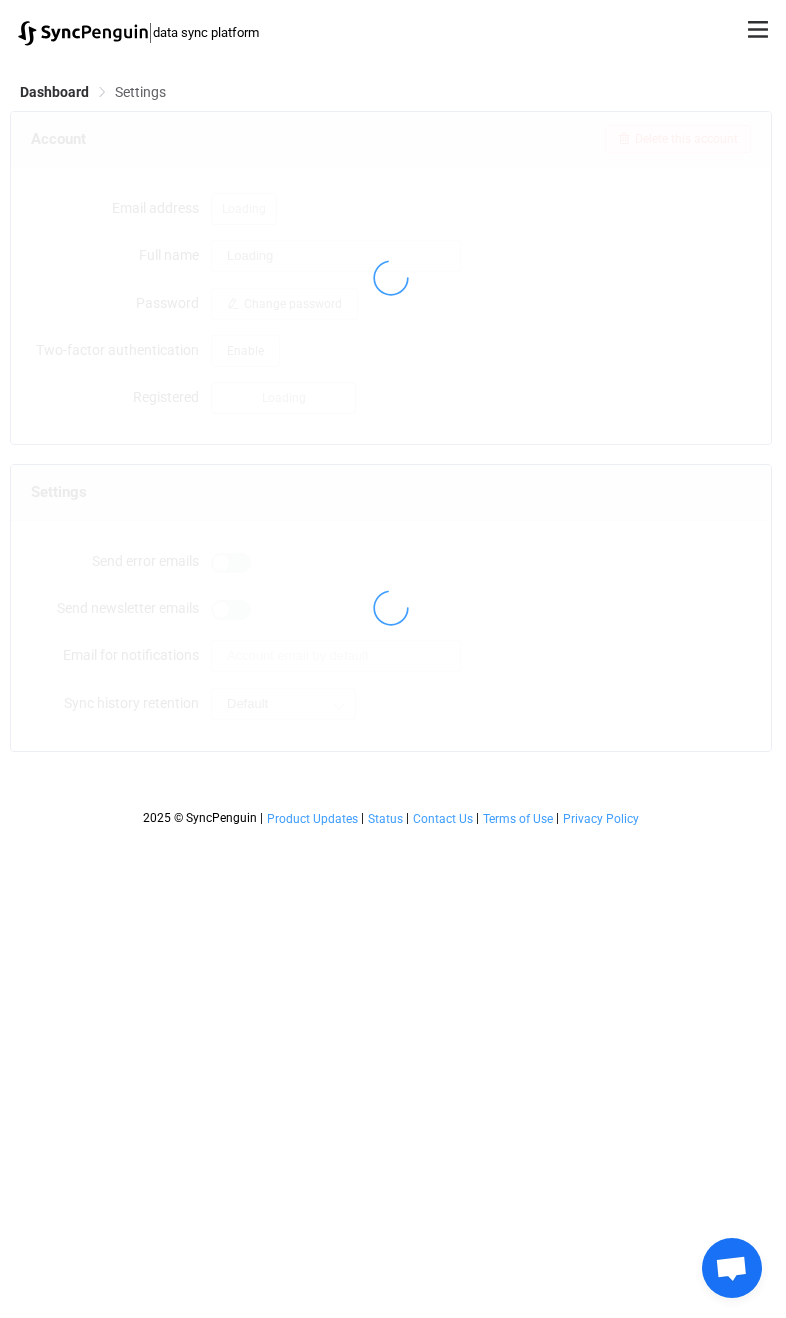 type on "[EMAIL_ADDRESS][DOMAIN_NAME]" 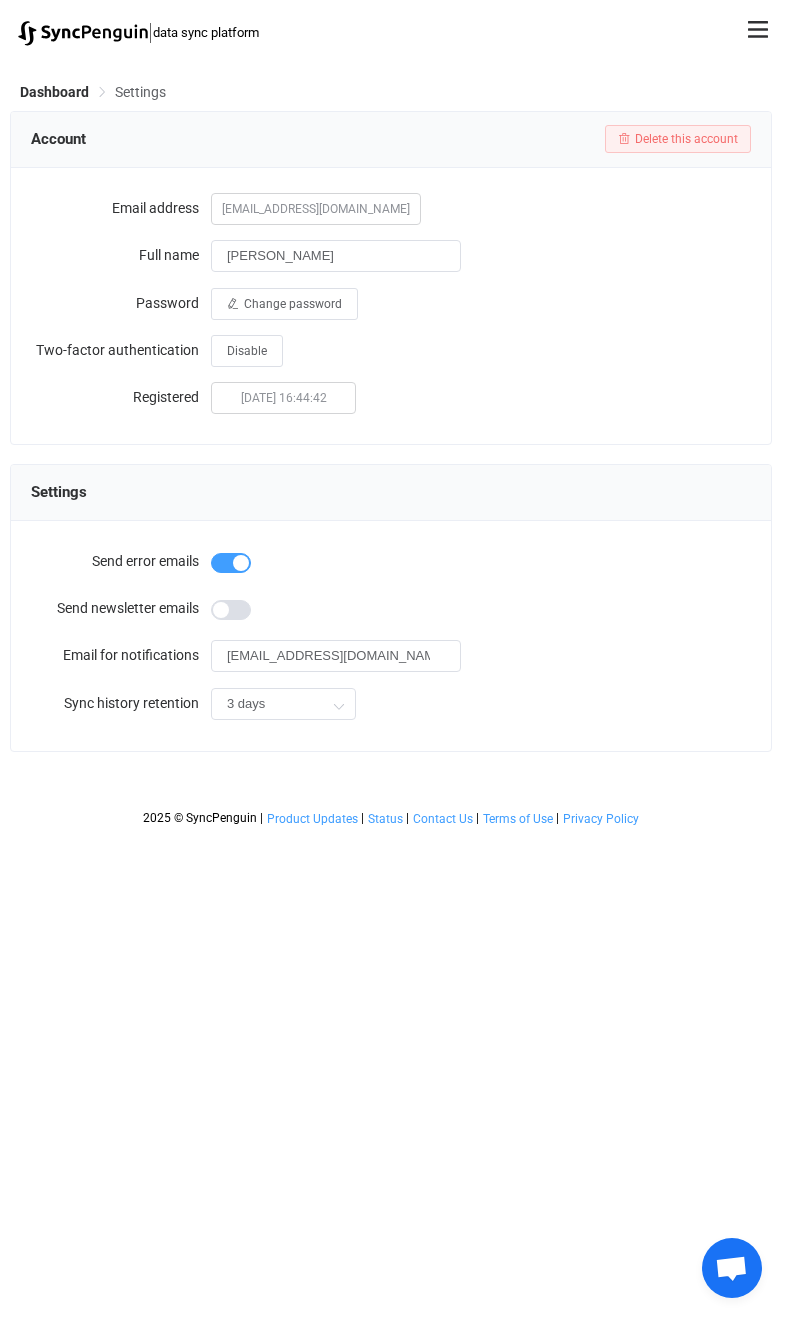 click 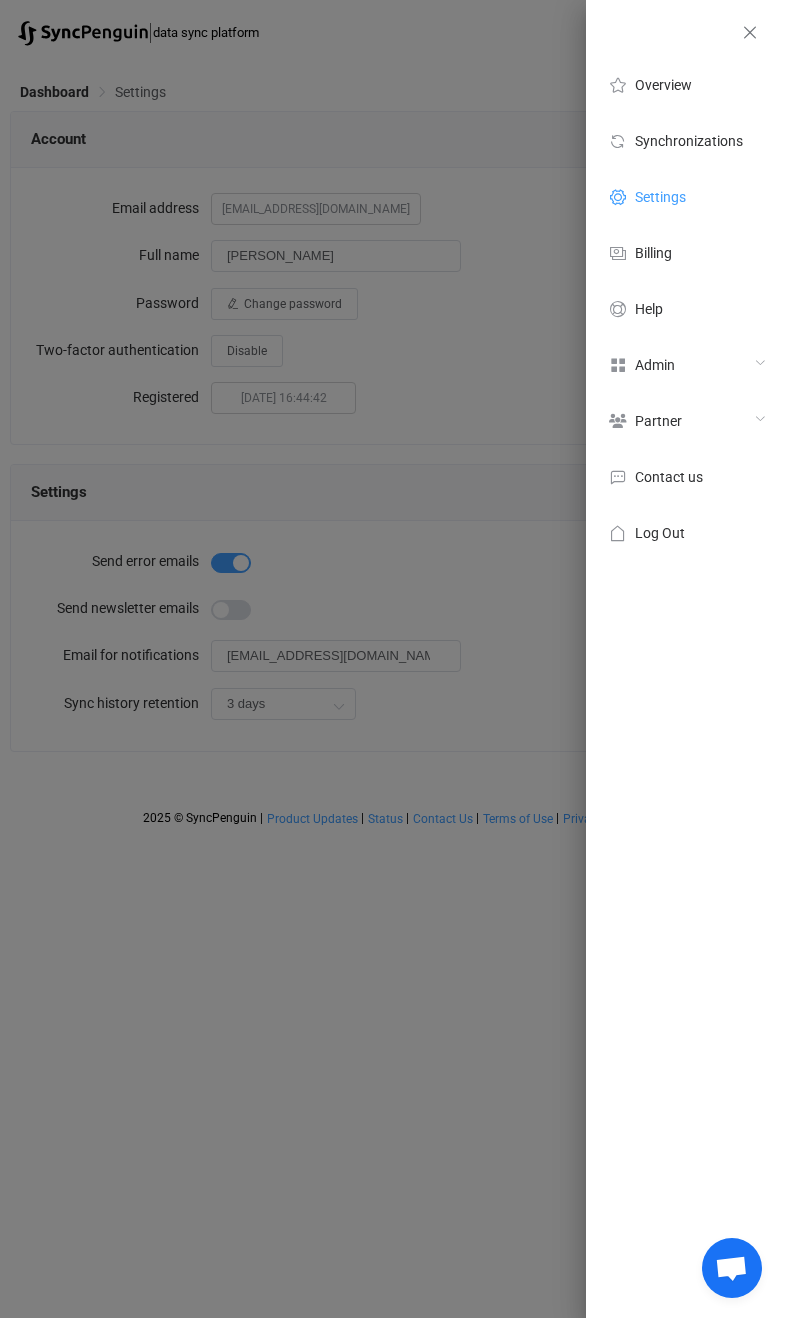 click at bounding box center [618, 365] 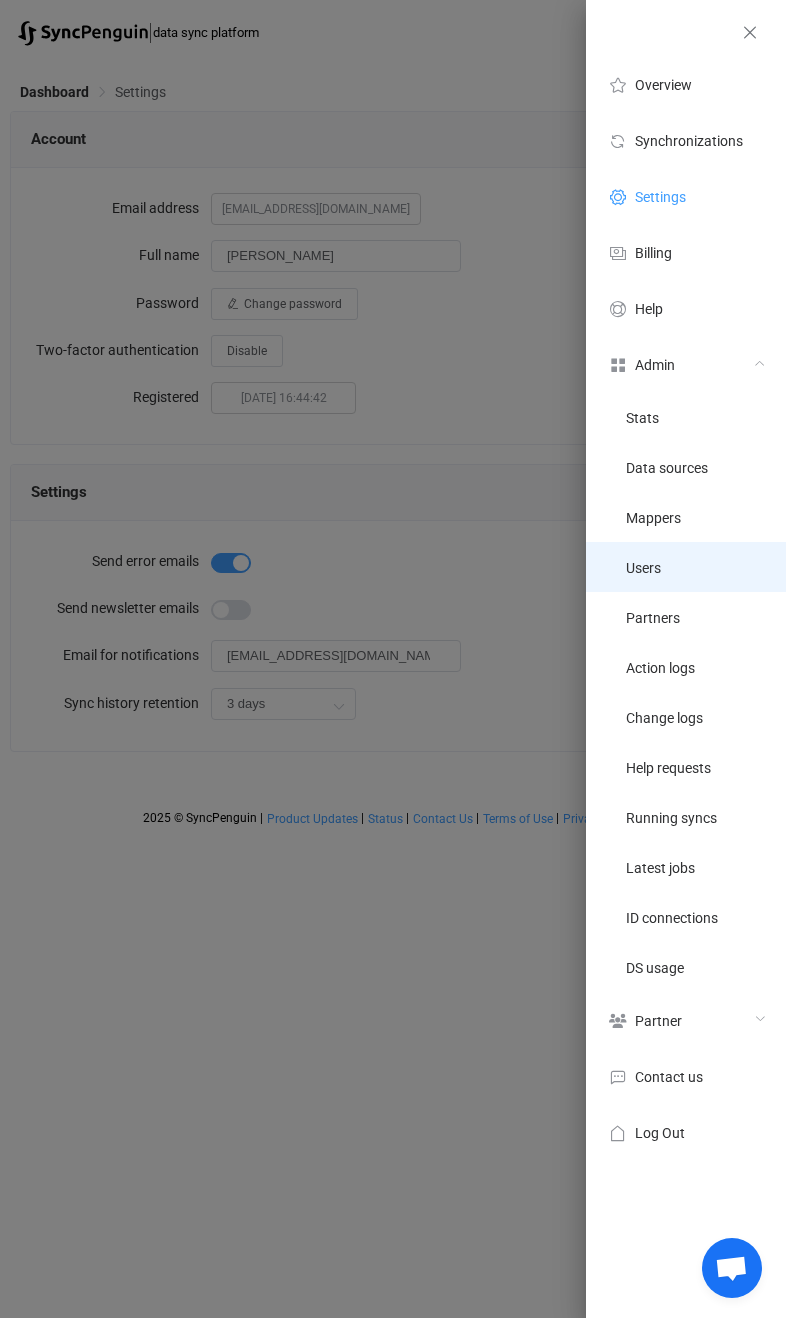 click on "Users" at bounding box center [686, 567] 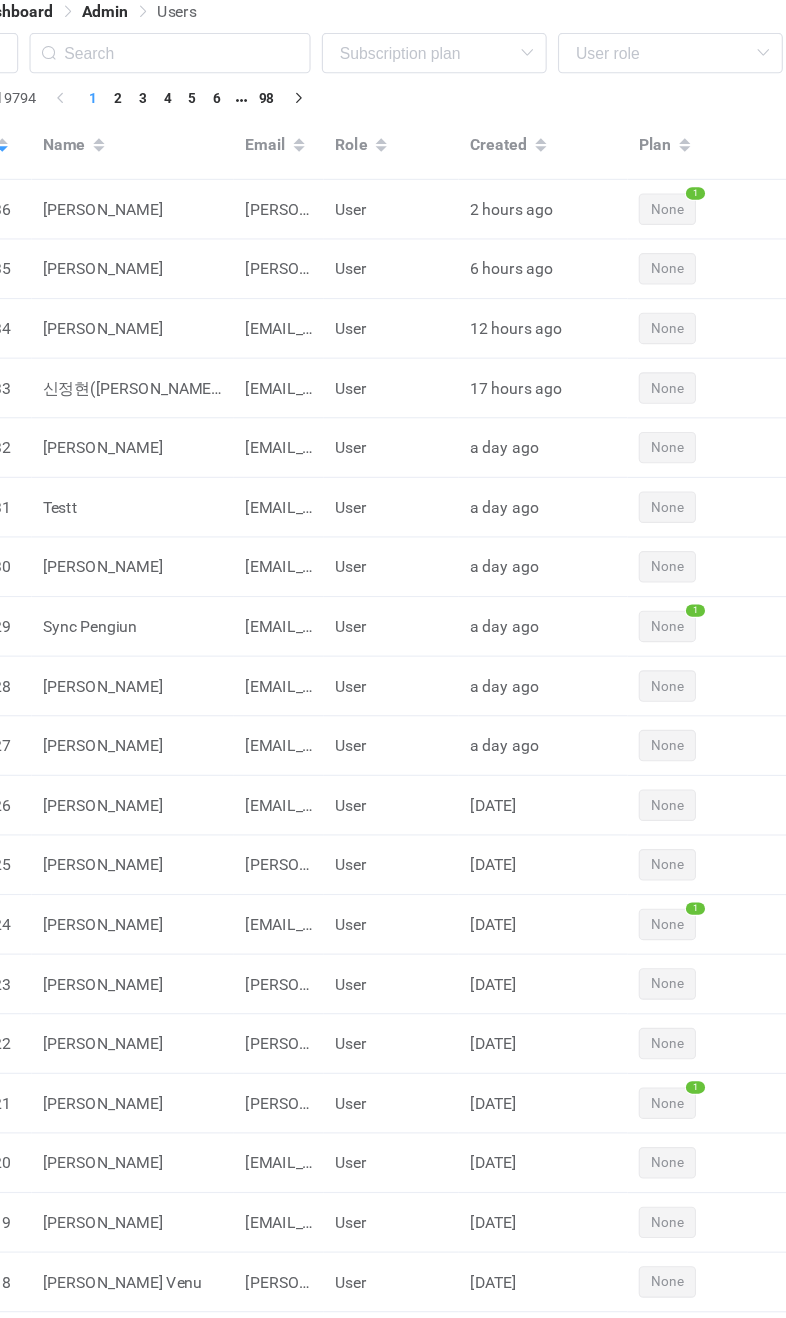 scroll, scrollTop: 82, scrollLeft: 0, axis: vertical 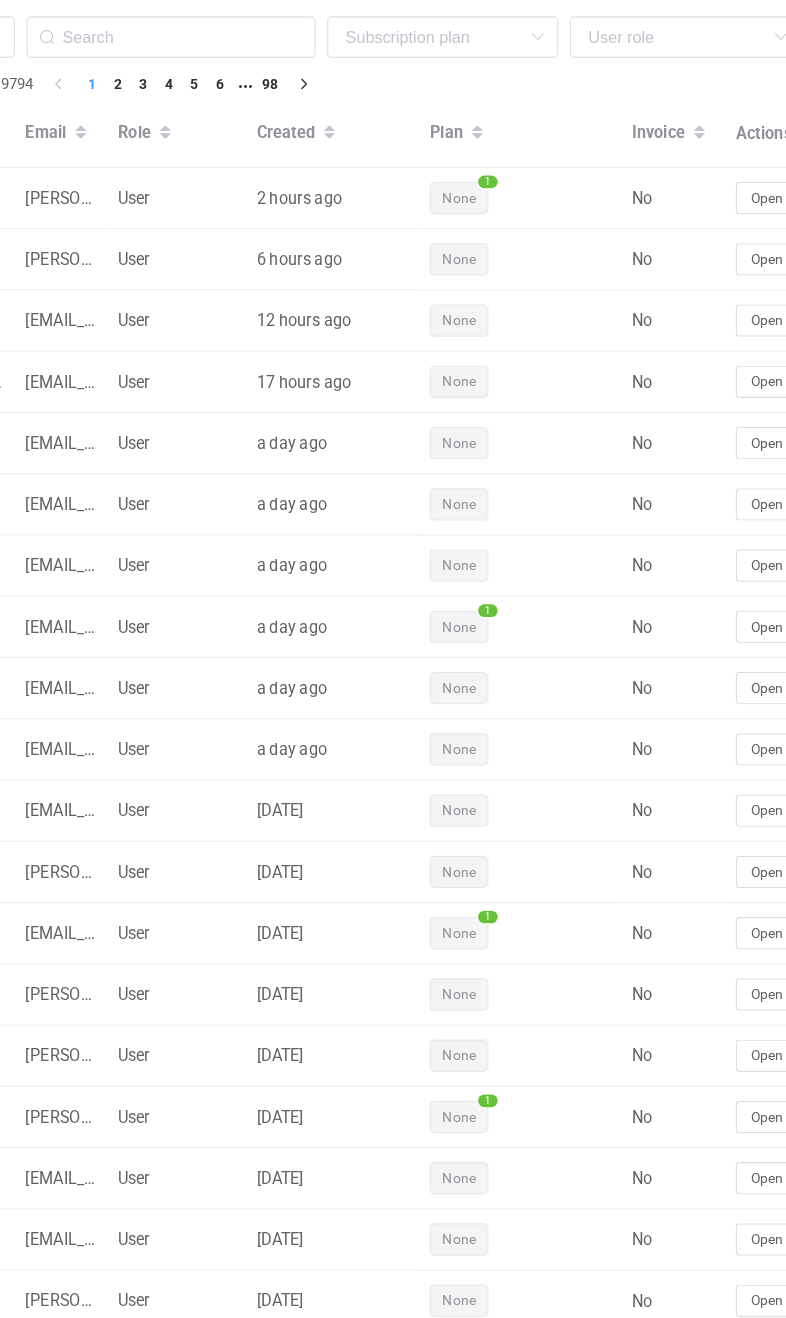 click on "Open" at bounding box center (709, 186) 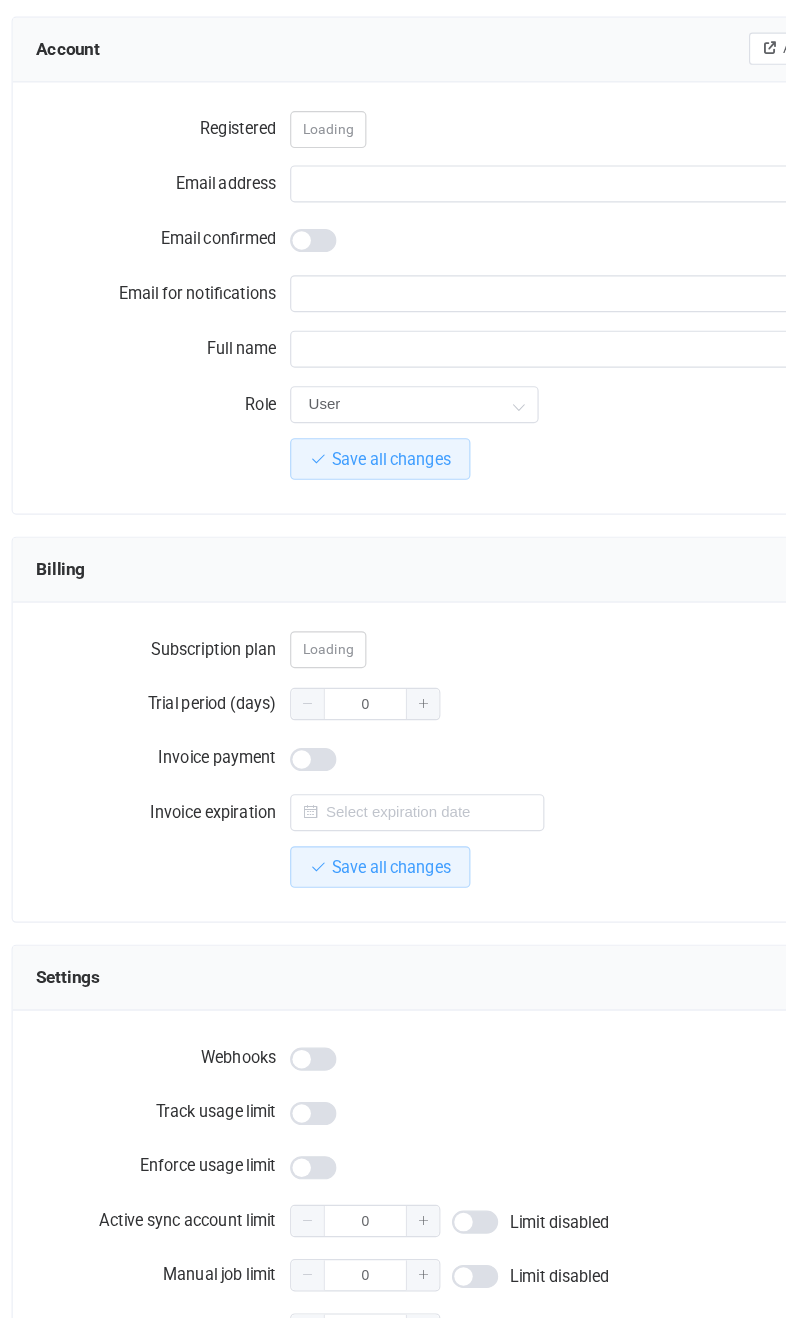 type on "[PERSON_NAME][EMAIL_ADDRESS][DOMAIN_NAME]" 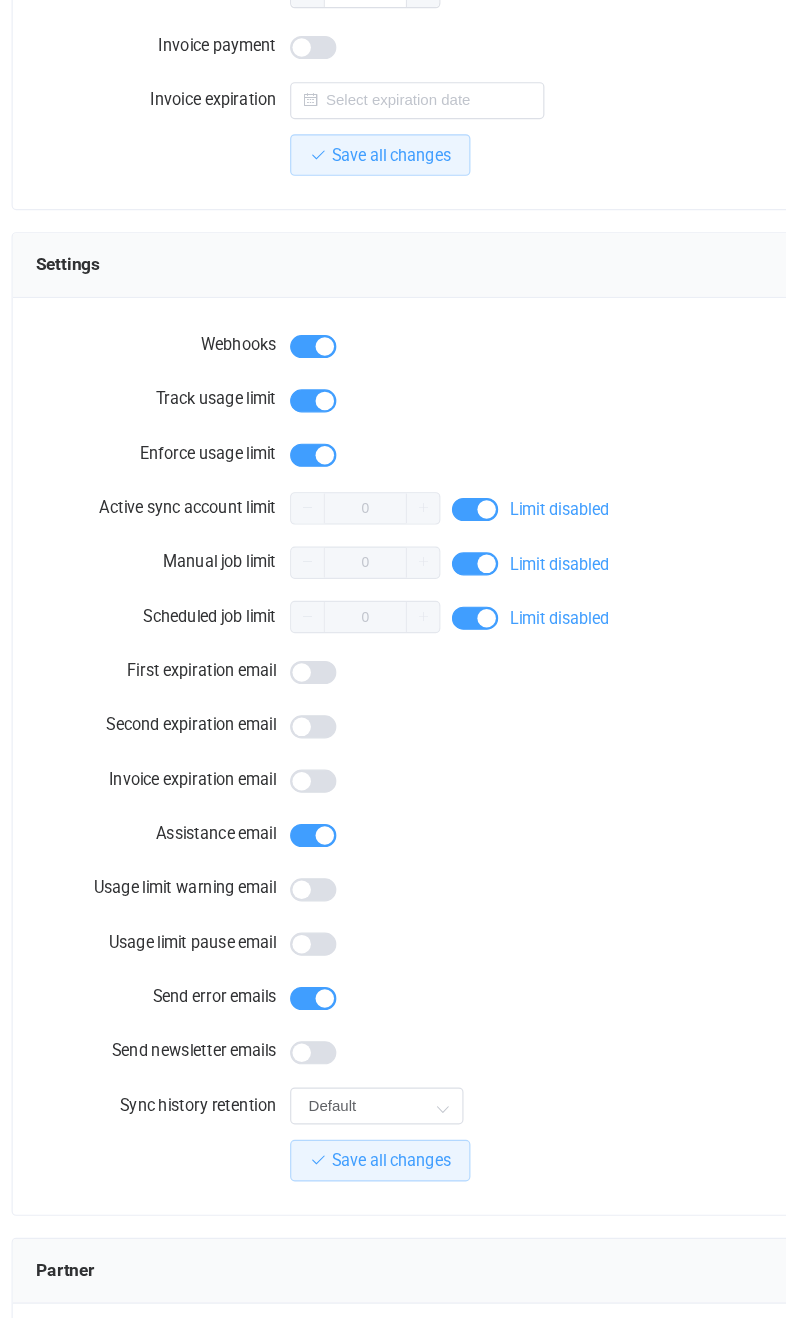 scroll, scrollTop: 1214, scrollLeft: 0, axis: vertical 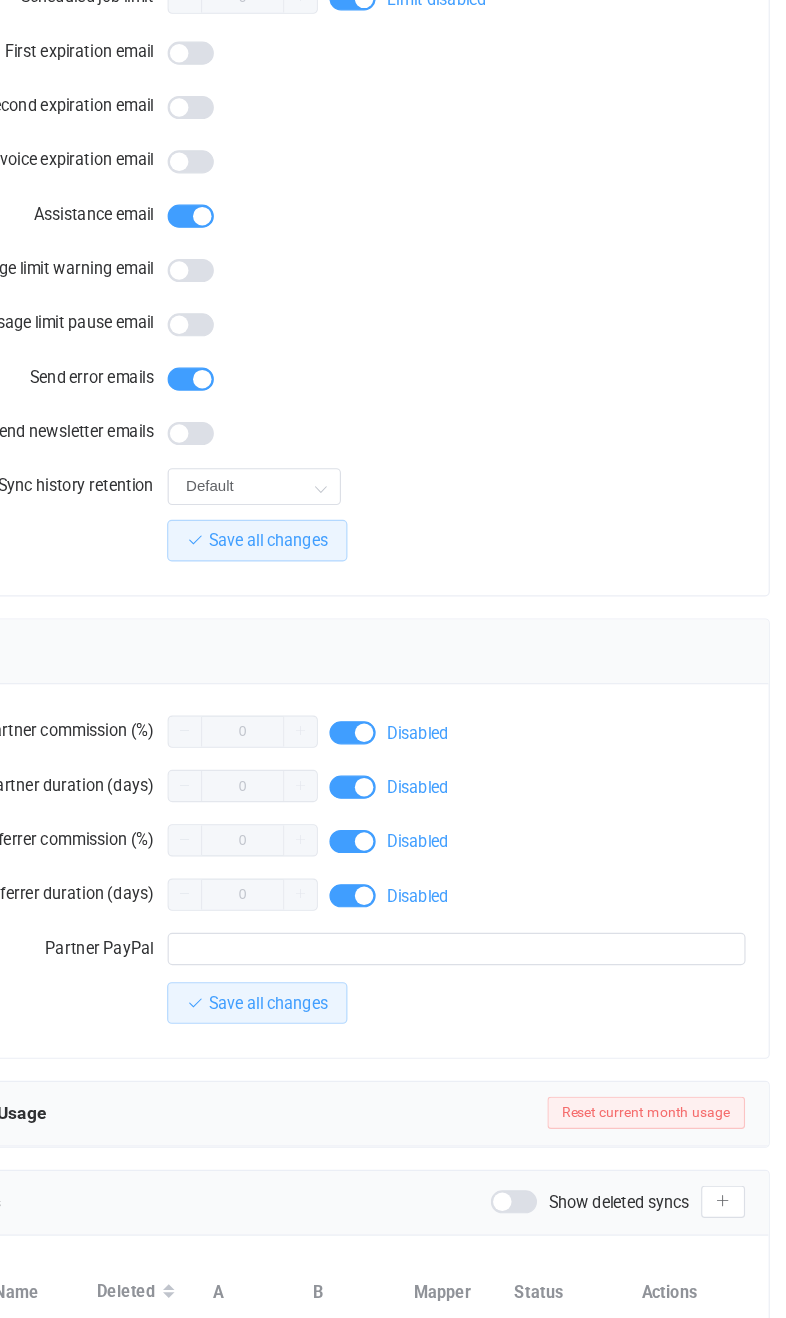 click on "Open" at bounding box center [688, 1209] 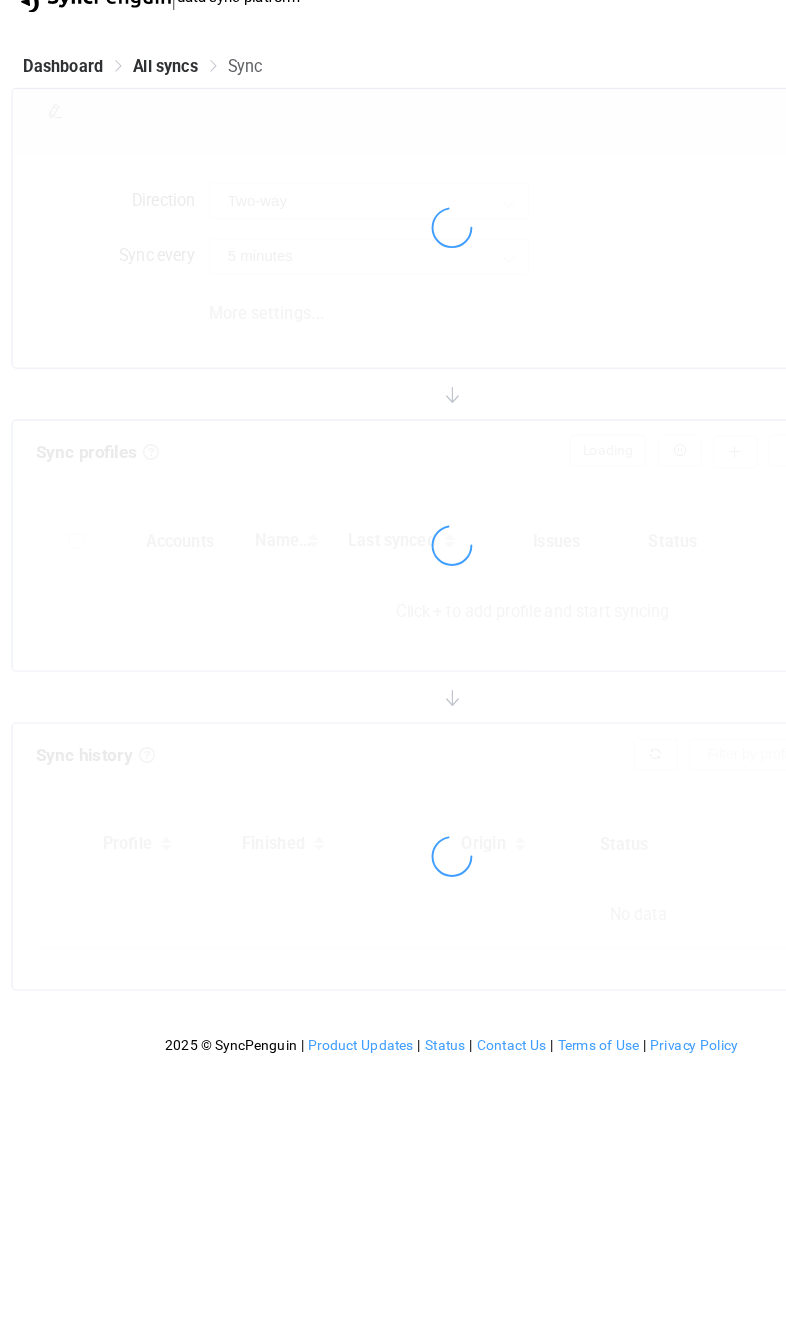 type on "15 minutes" 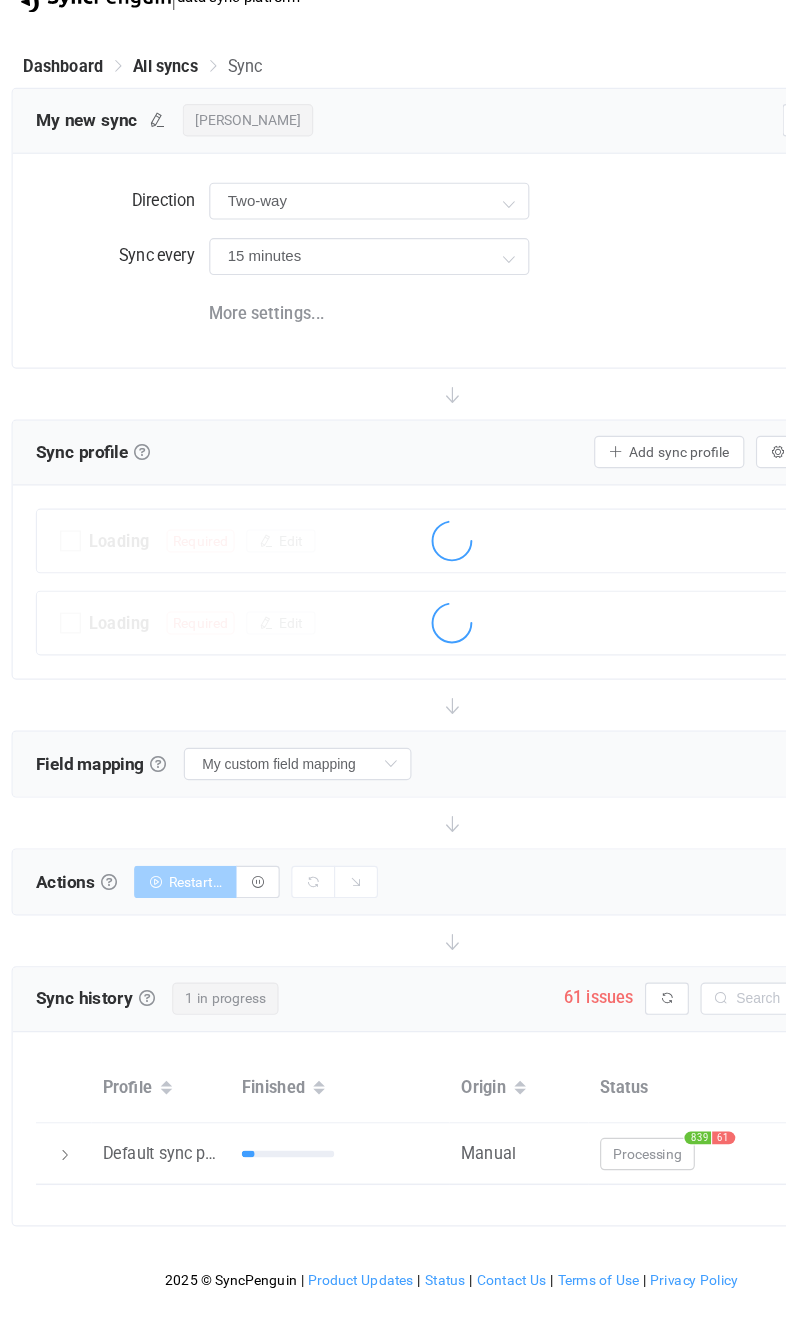 scroll, scrollTop: 0, scrollLeft: 0, axis: both 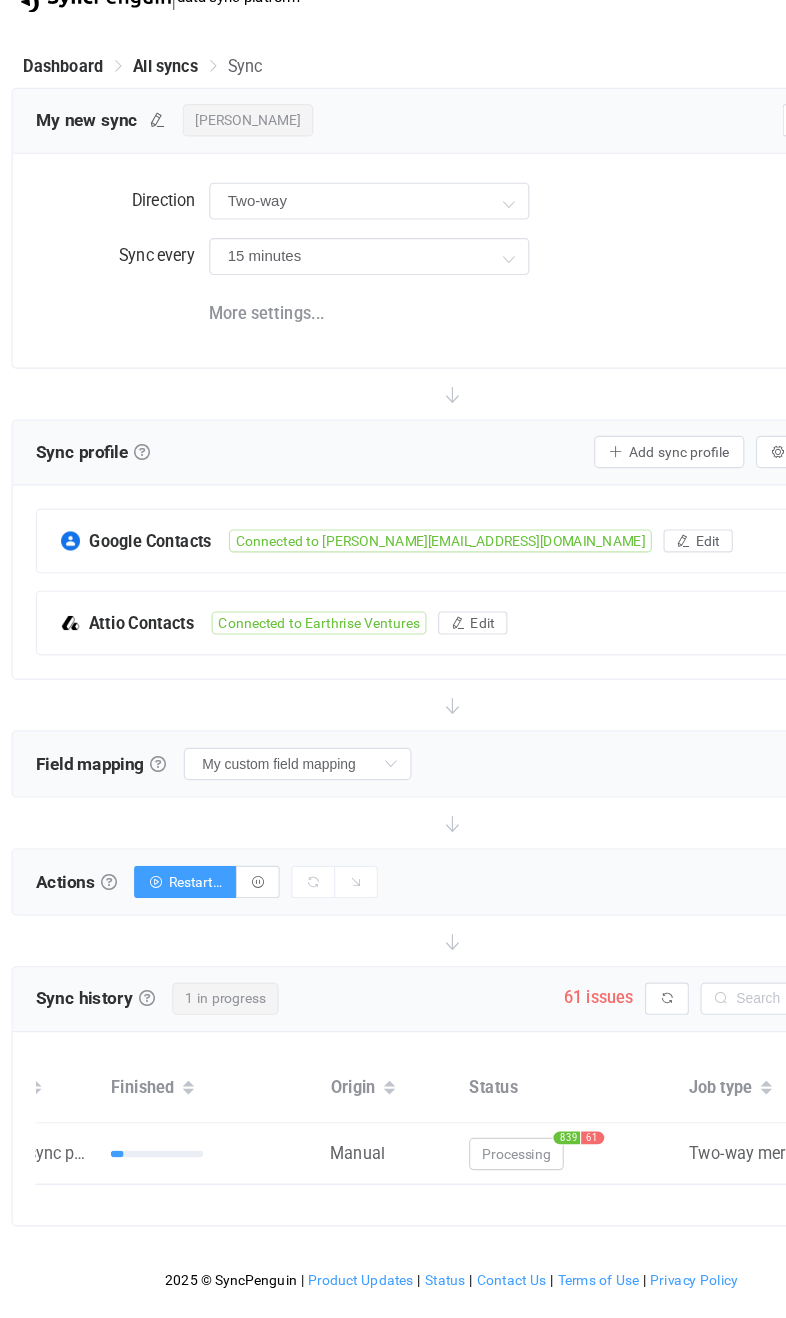 click on "Processing" at bounding box center (447, 1033) 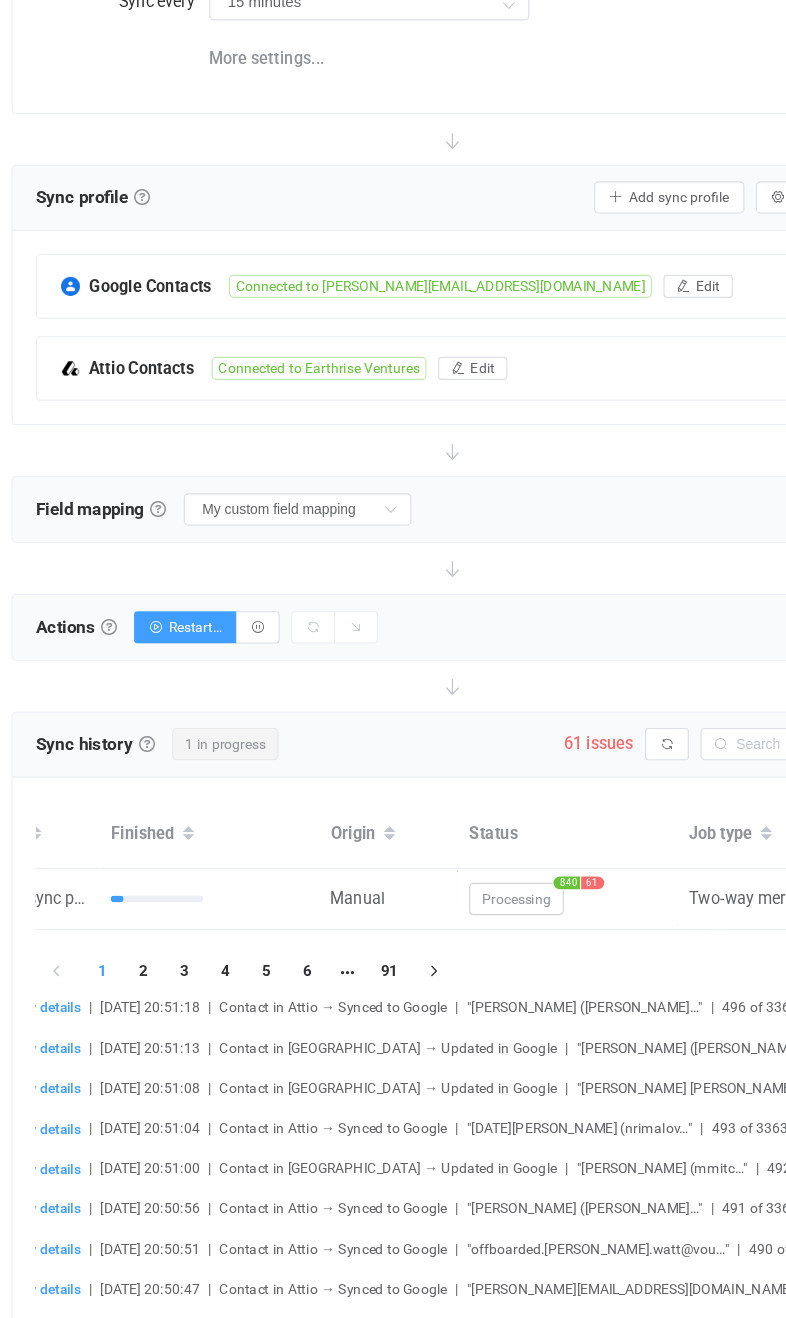 scroll, scrollTop: 265, scrollLeft: 0, axis: vertical 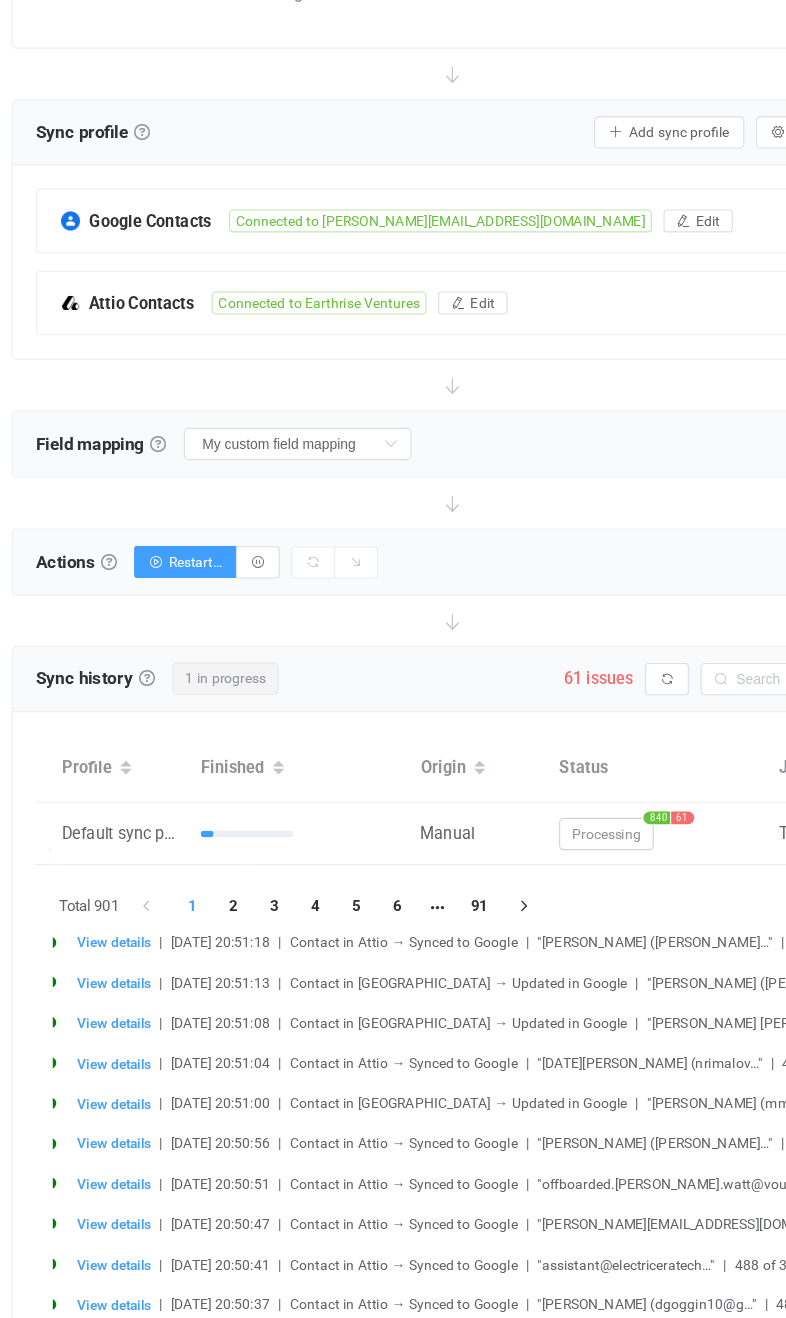 click on "61 issues" at bounding box center [518, 633] 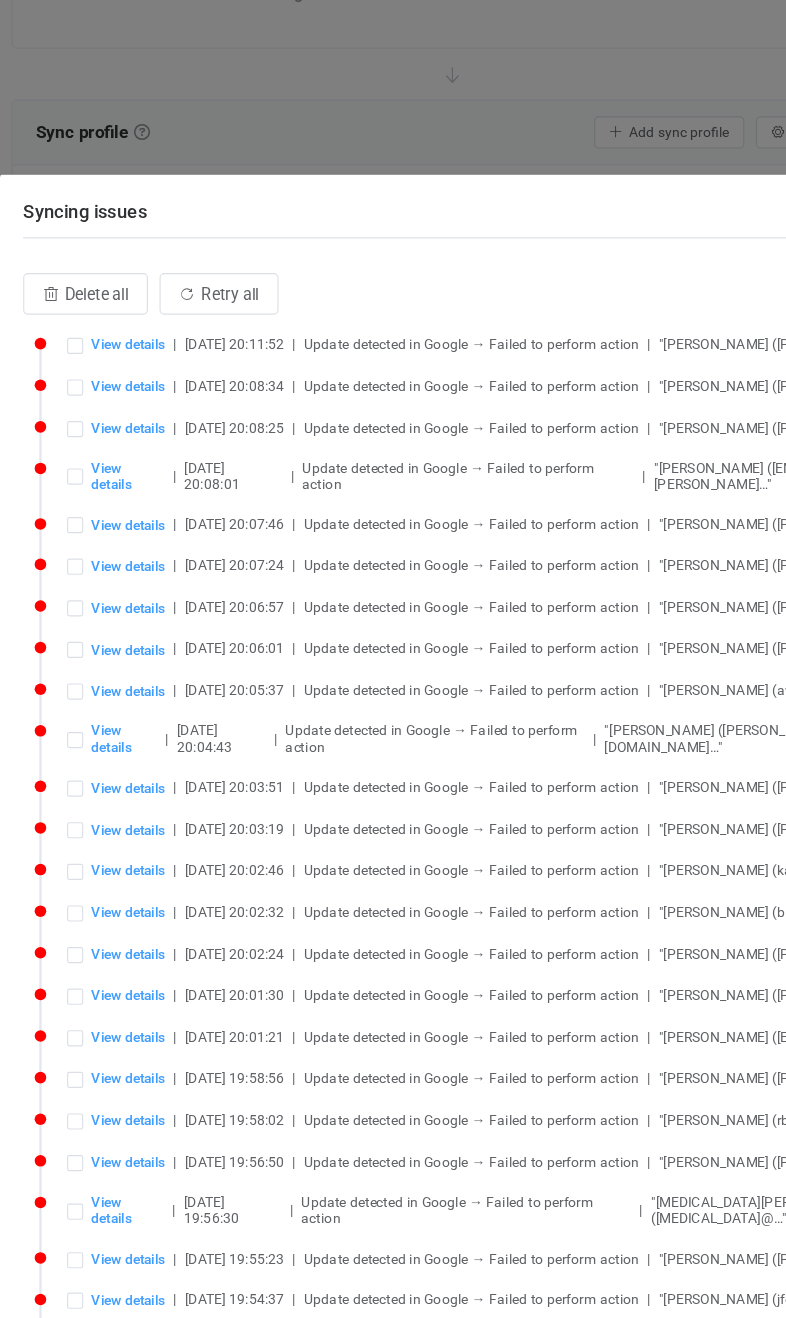 click on "View details" at bounding box center (111, 501) 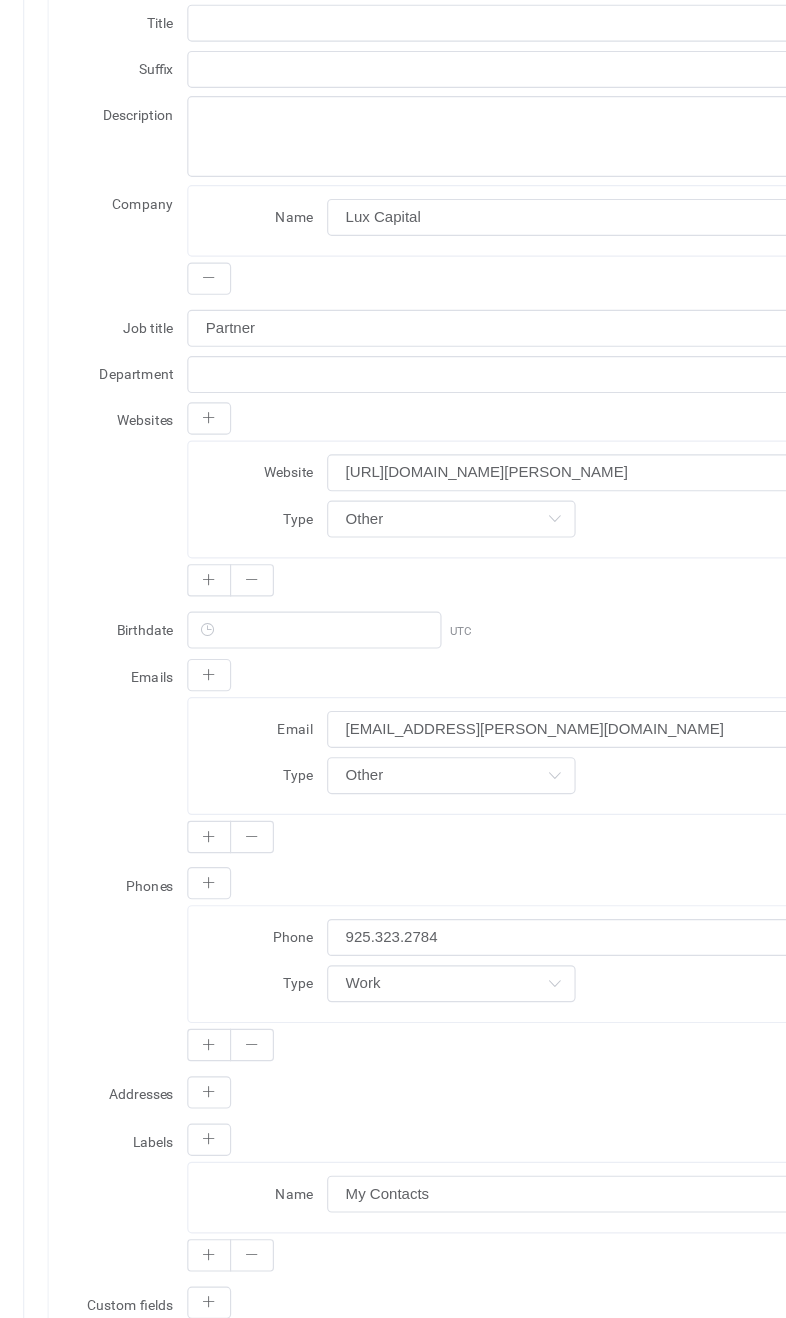 scroll, scrollTop: 377, scrollLeft: 0, axis: vertical 